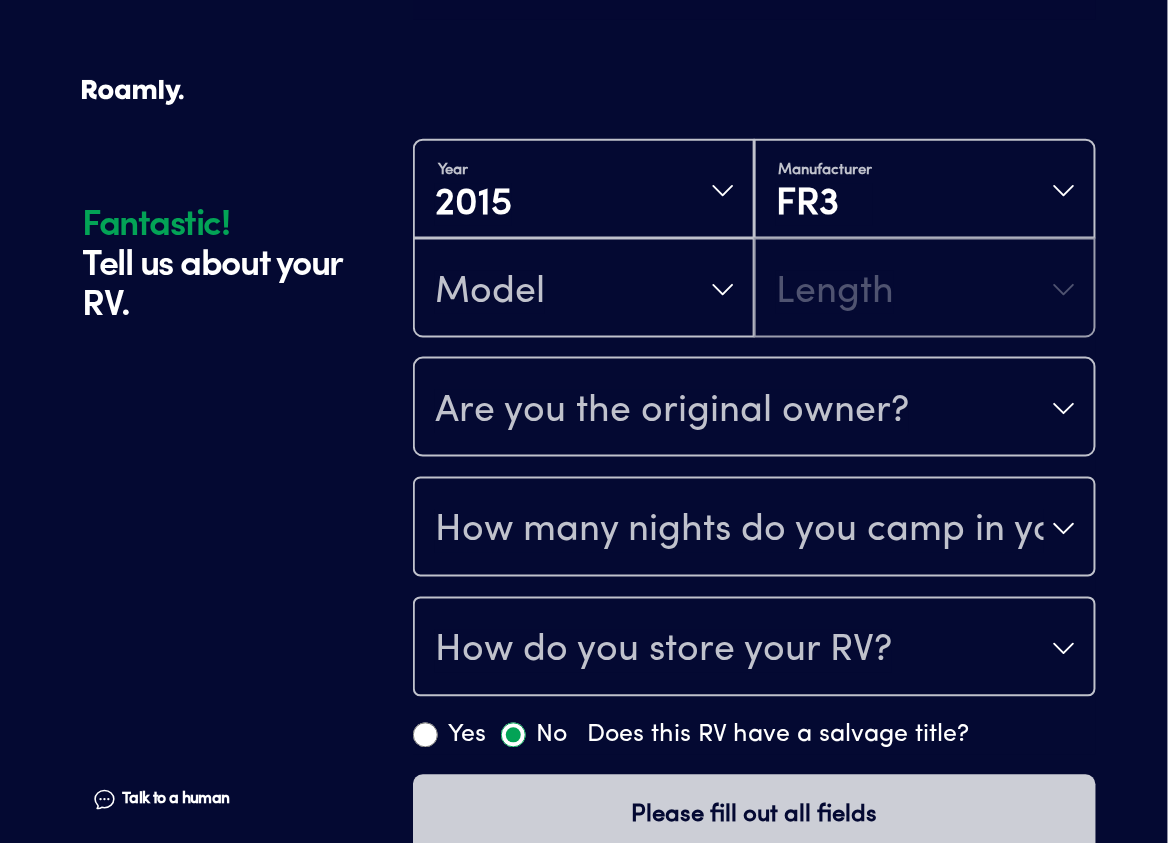 scroll, scrollTop: 0, scrollLeft: 0, axis: both 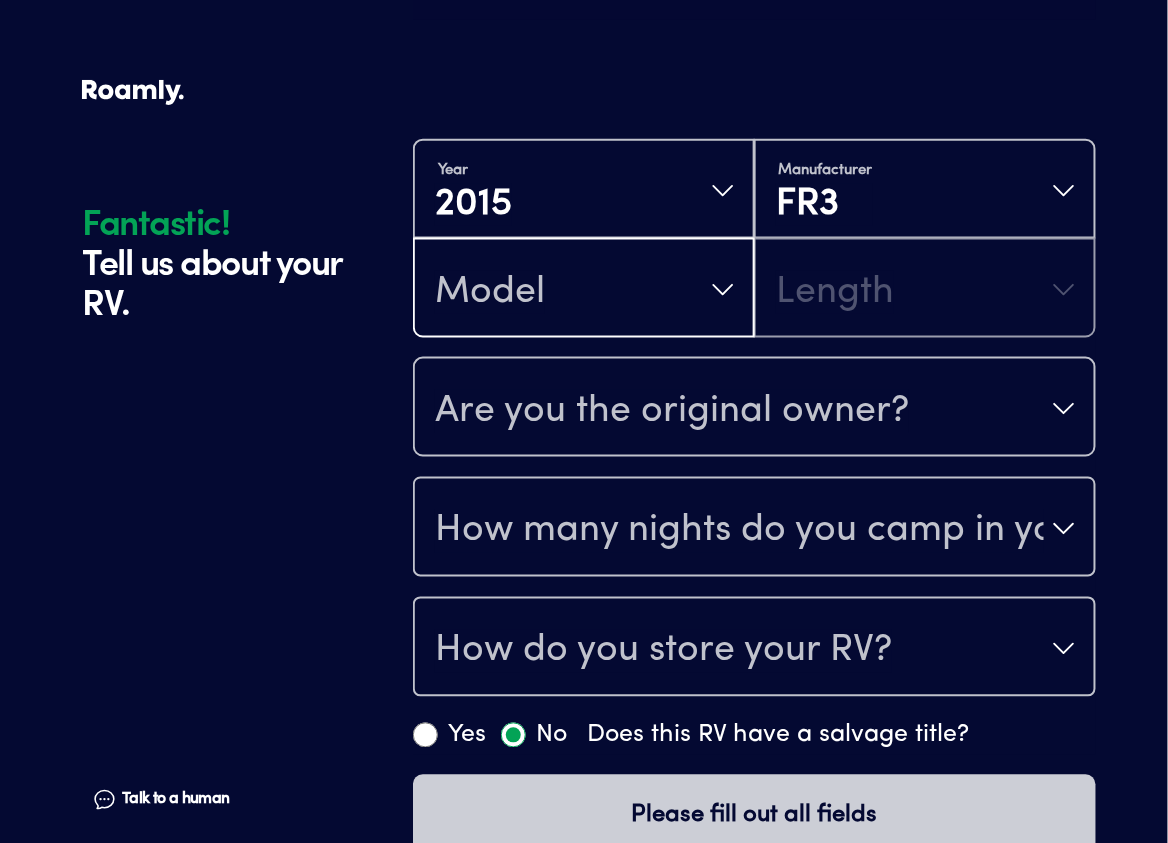 click on "Model" at bounding box center [584, 290] 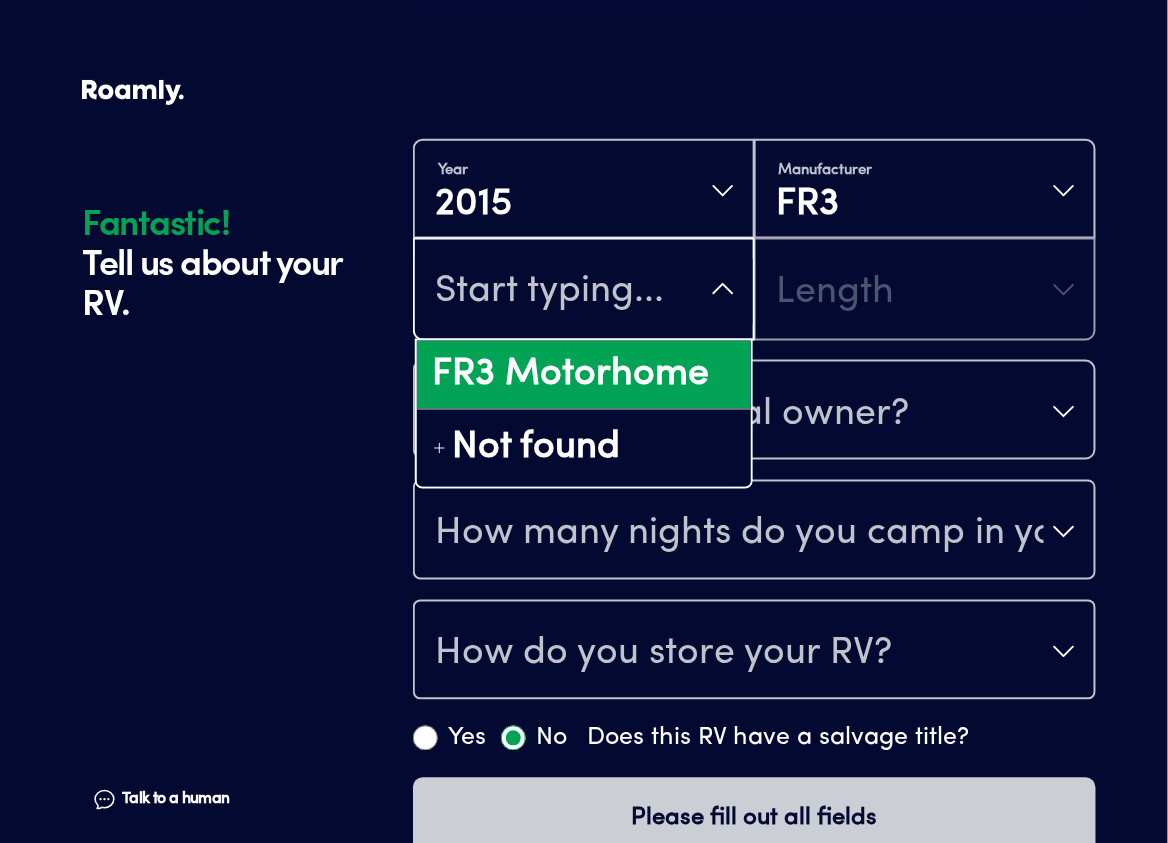 click on "FR3 Motorhome" at bounding box center (584, 375) 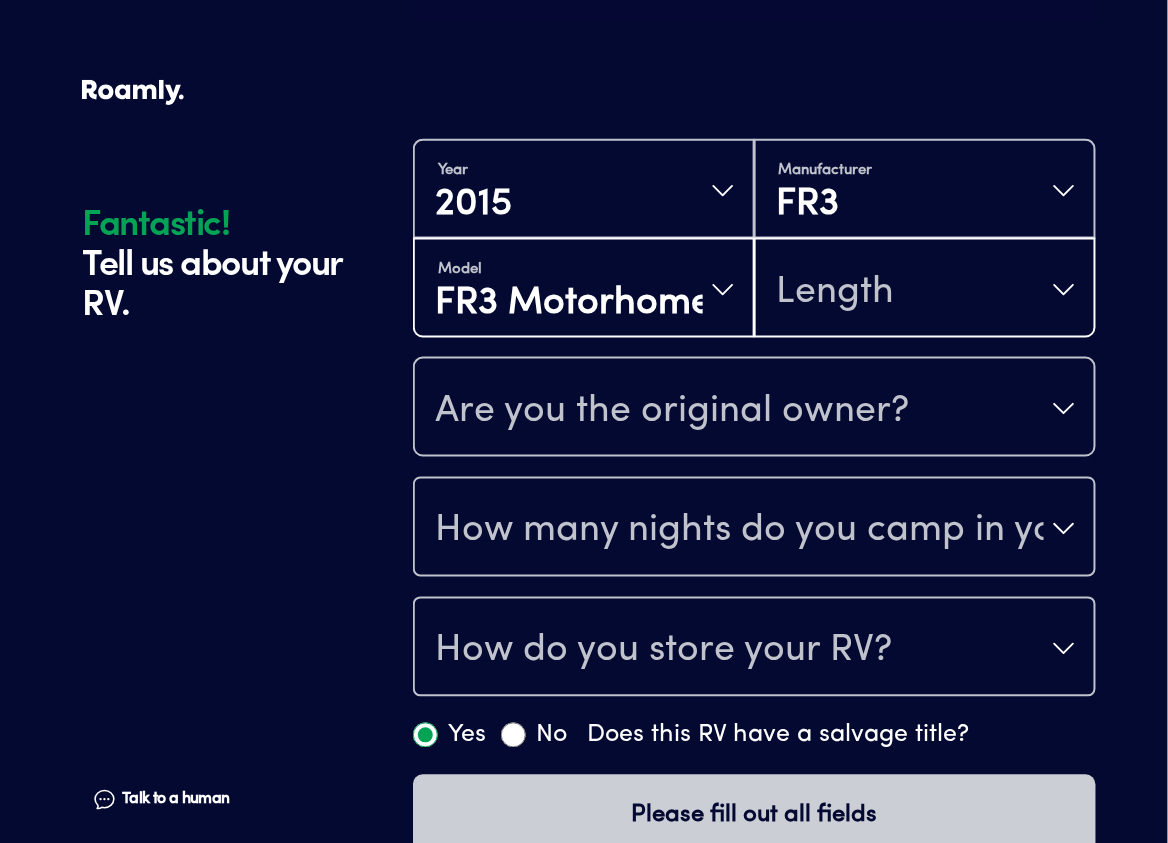 click on "Length" at bounding box center [835, 292] 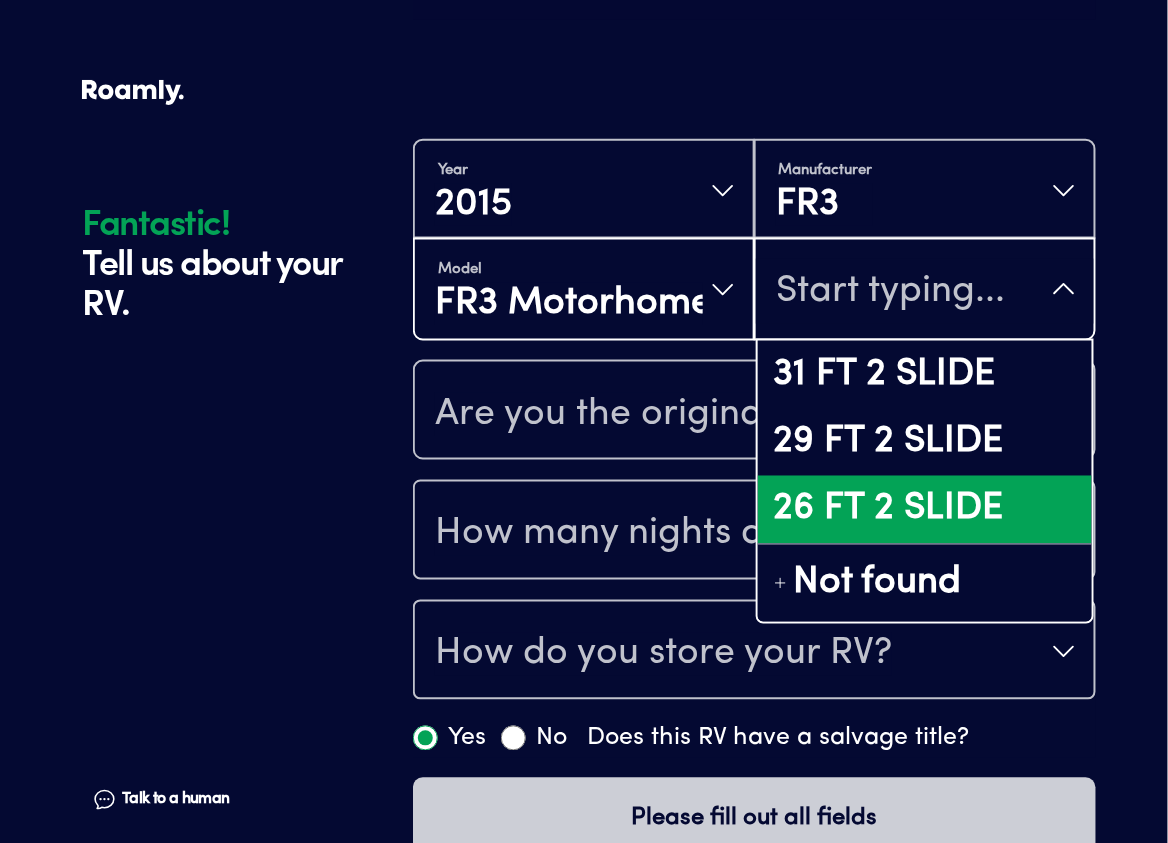 click on "26 FT 2 SLIDE" at bounding box center (925, 510) 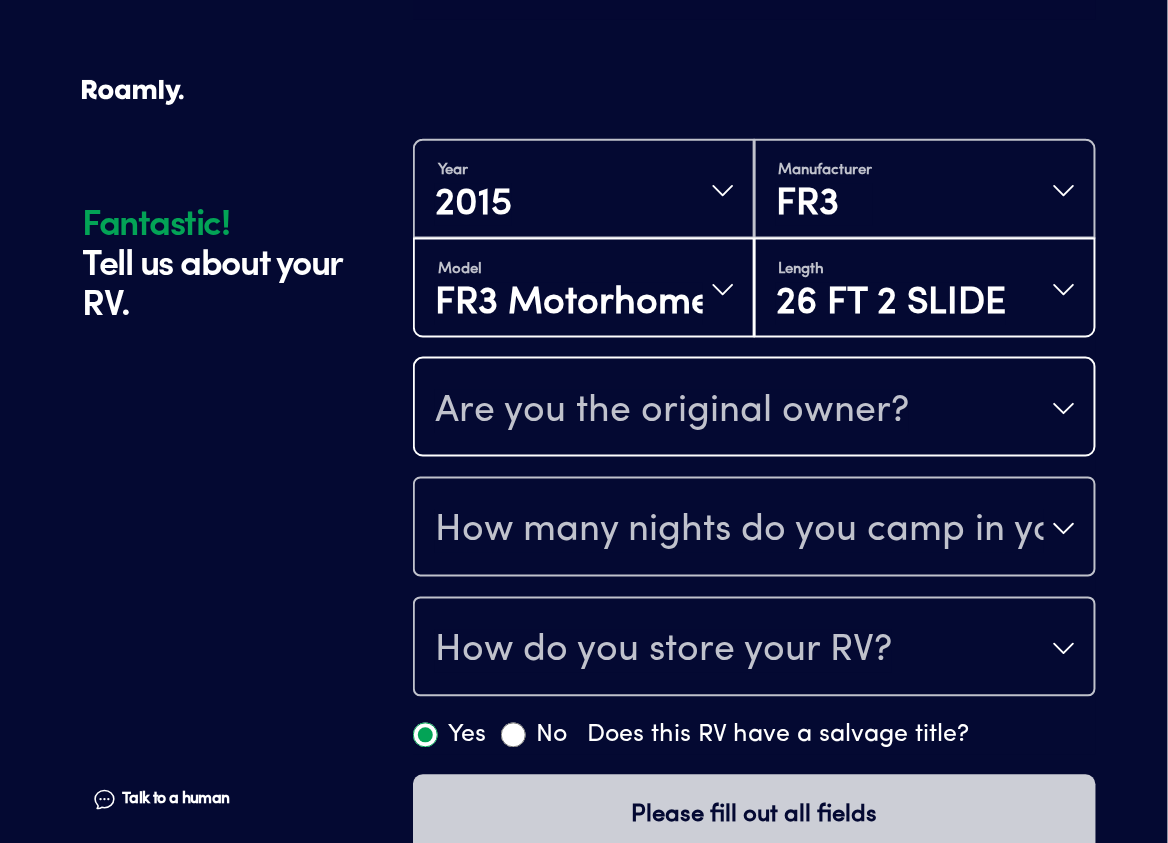 click on "Are you the original owner?" at bounding box center [672, 411] 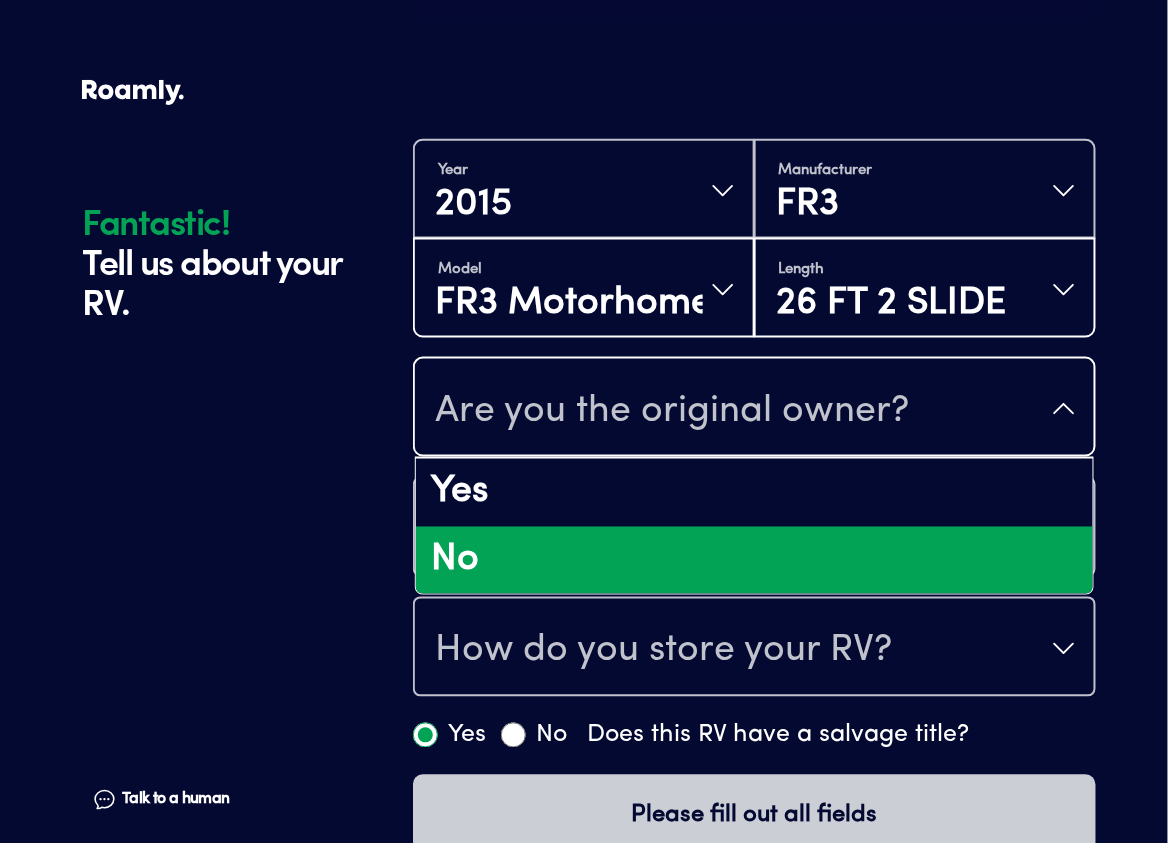 click on "No" at bounding box center [754, 561] 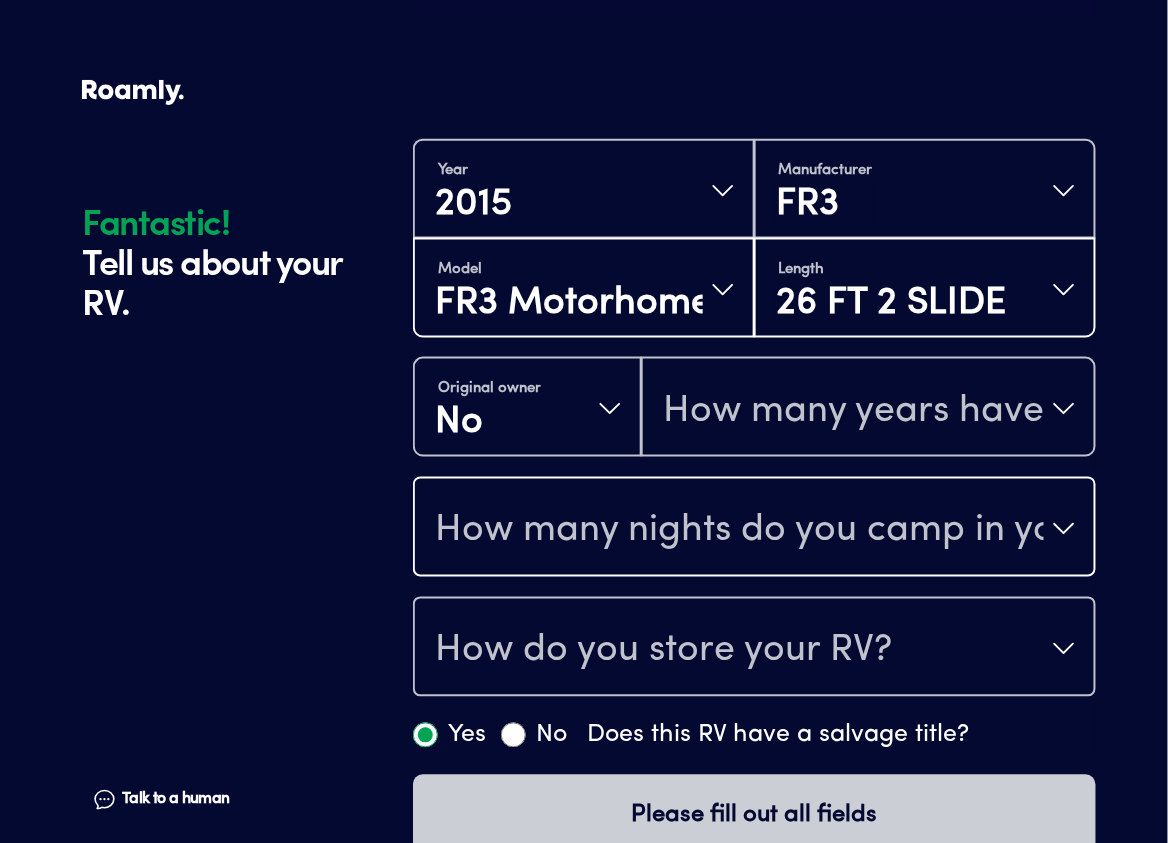 click on "How many nights do you camp in your RV?" at bounding box center [739, 531] 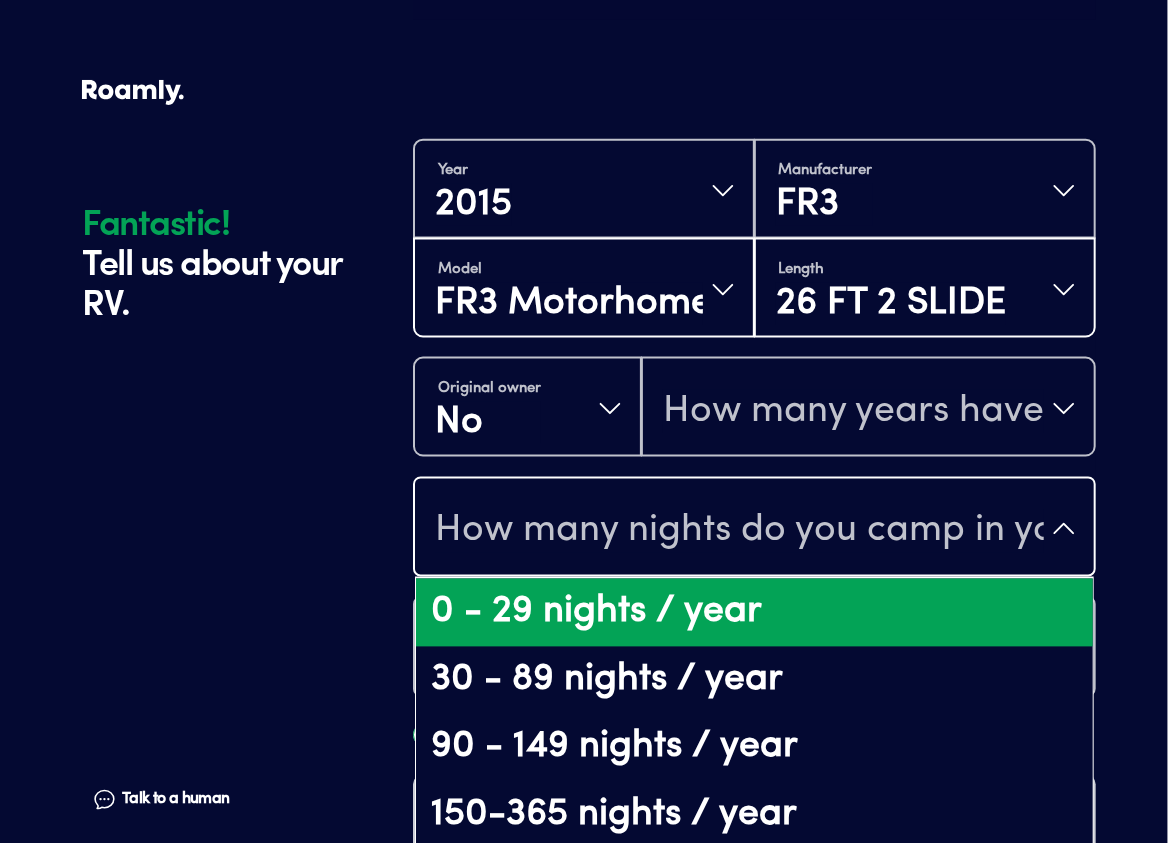 click on "0 - 29 nights / year" at bounding box center (754, 613) 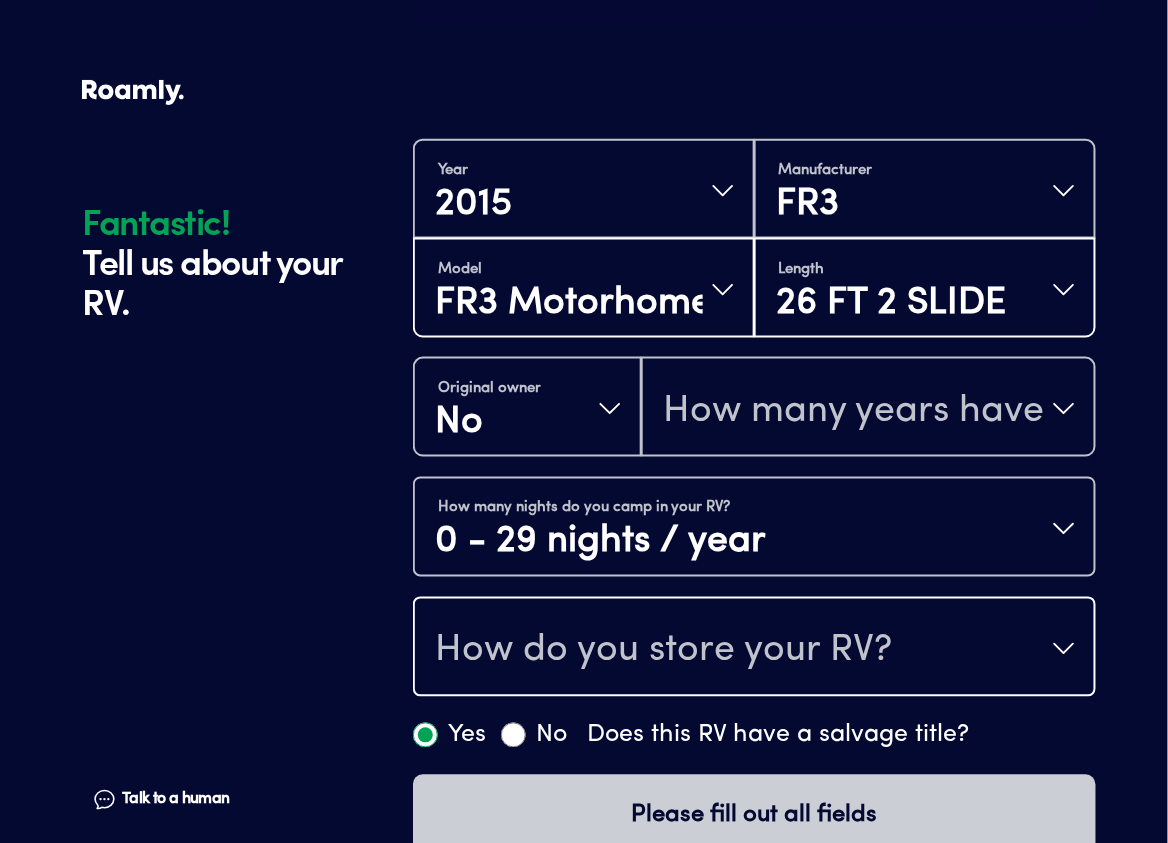 click on "How do you store your RV?" at bounding box center (663, 651) 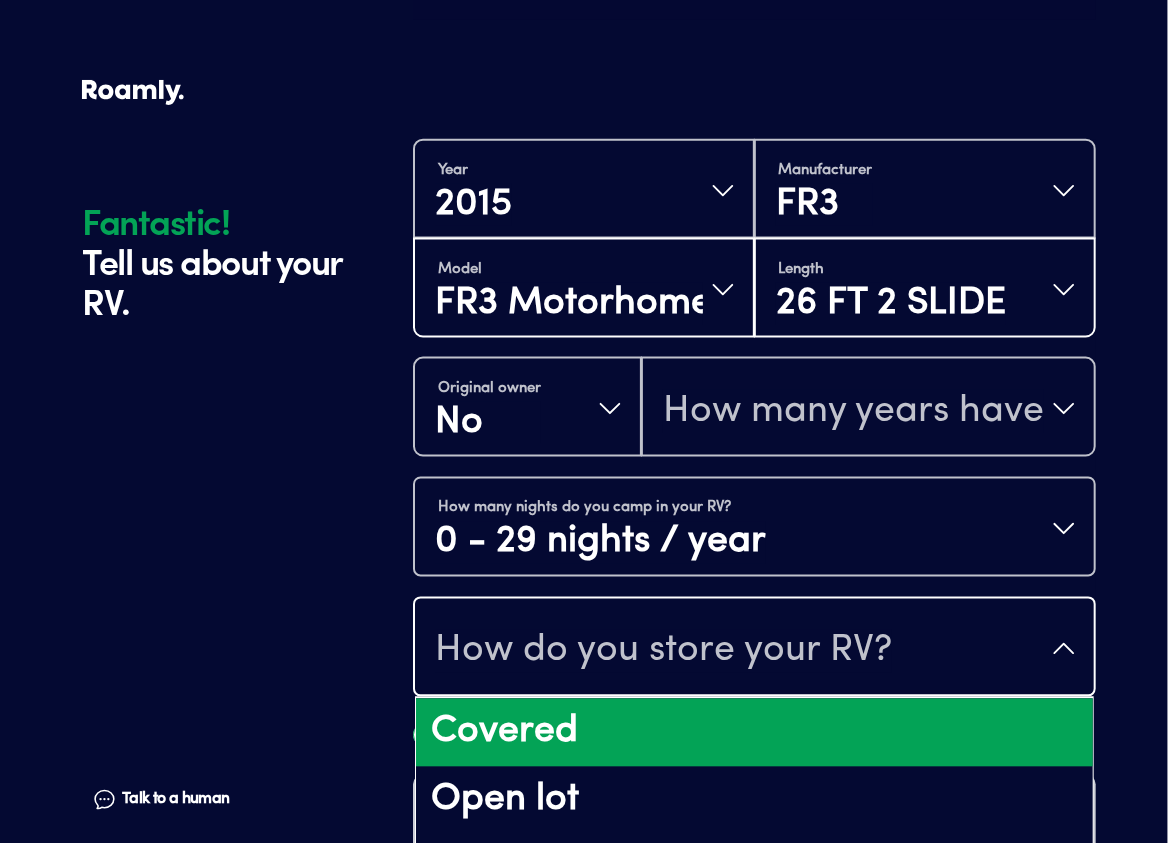 click on "Covered" at bounding box center [754, 733] 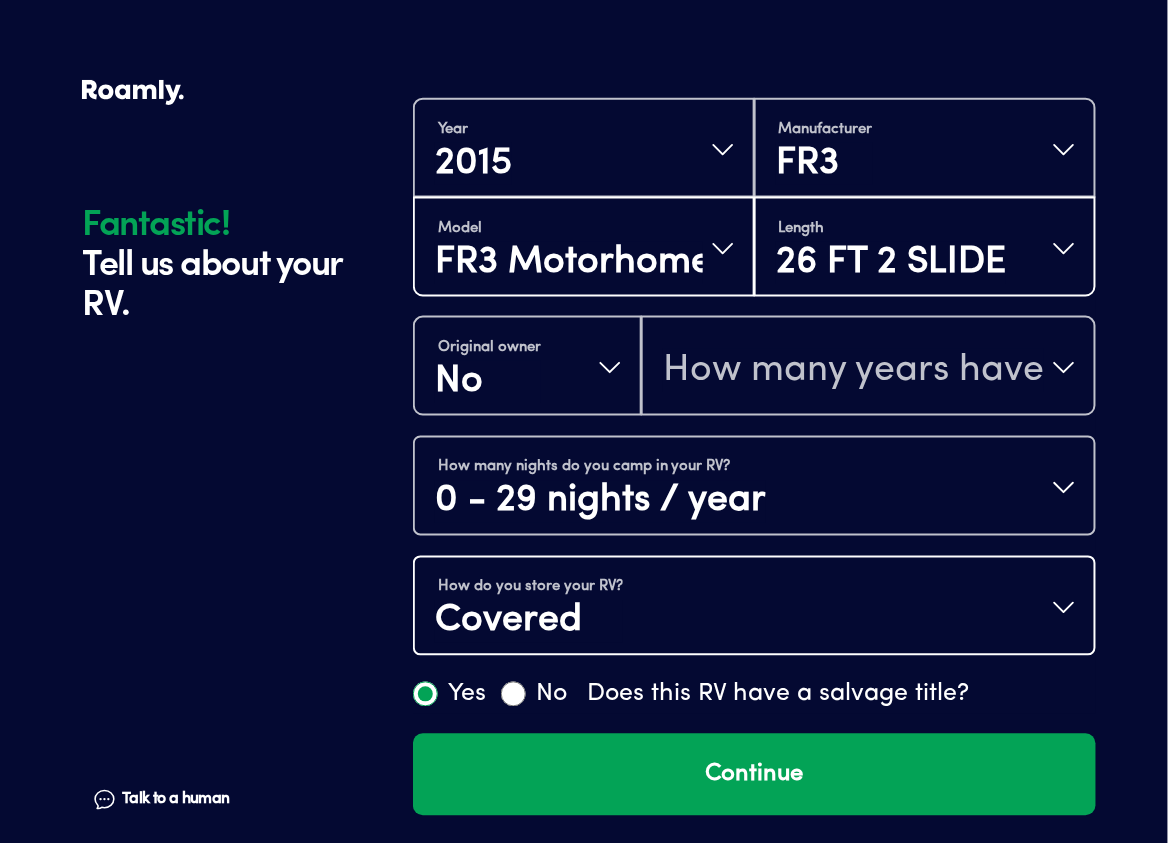 scroll, scrollTop: 633, scrollLeft: 0, axis: vertical 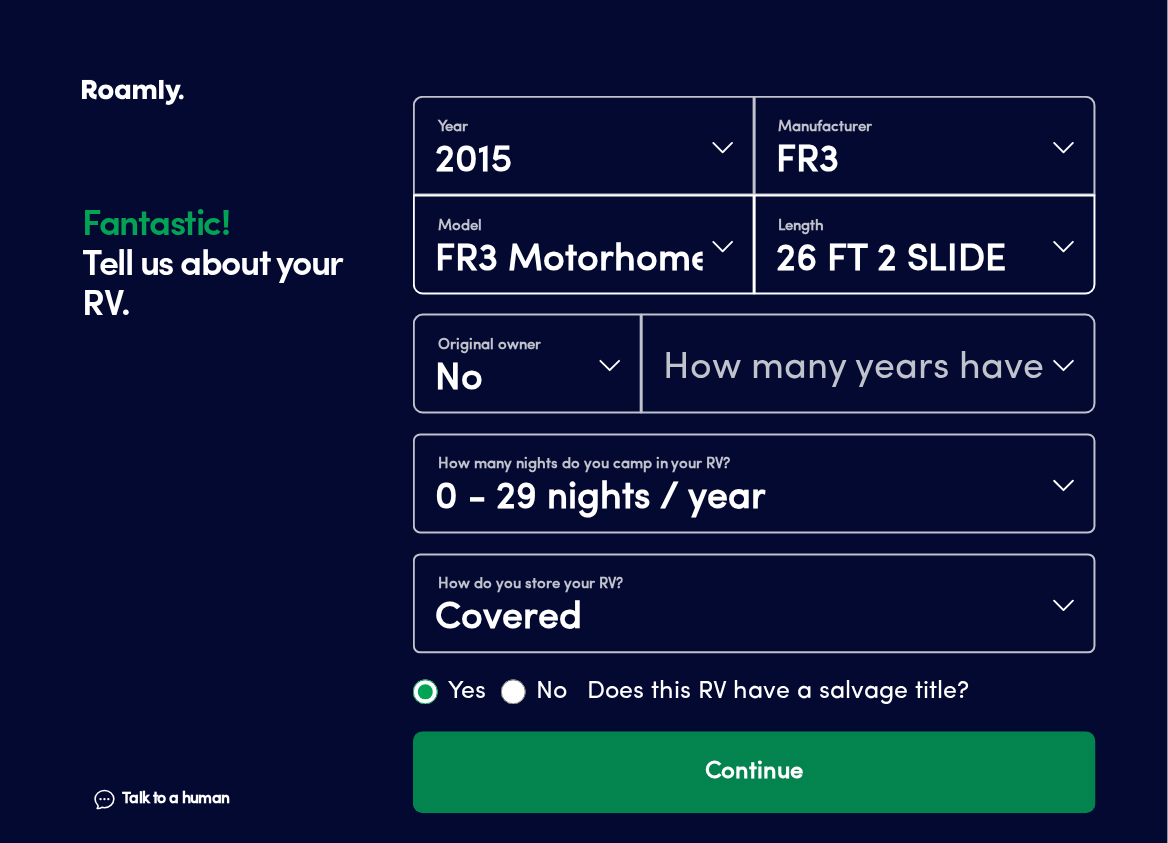 click on "Continue" at bounding box center (754, 773) 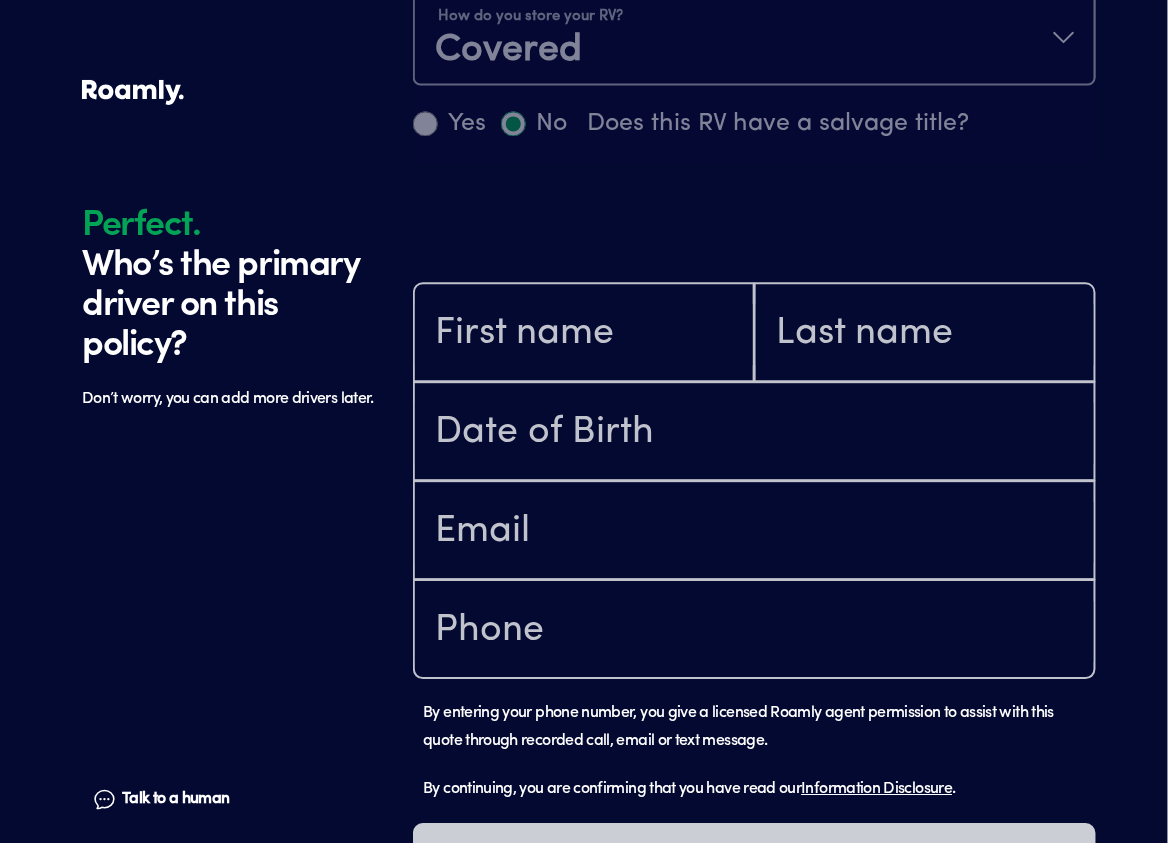 scroll, scrollTop: 1345, scrollLeft: 0, axis: vertical 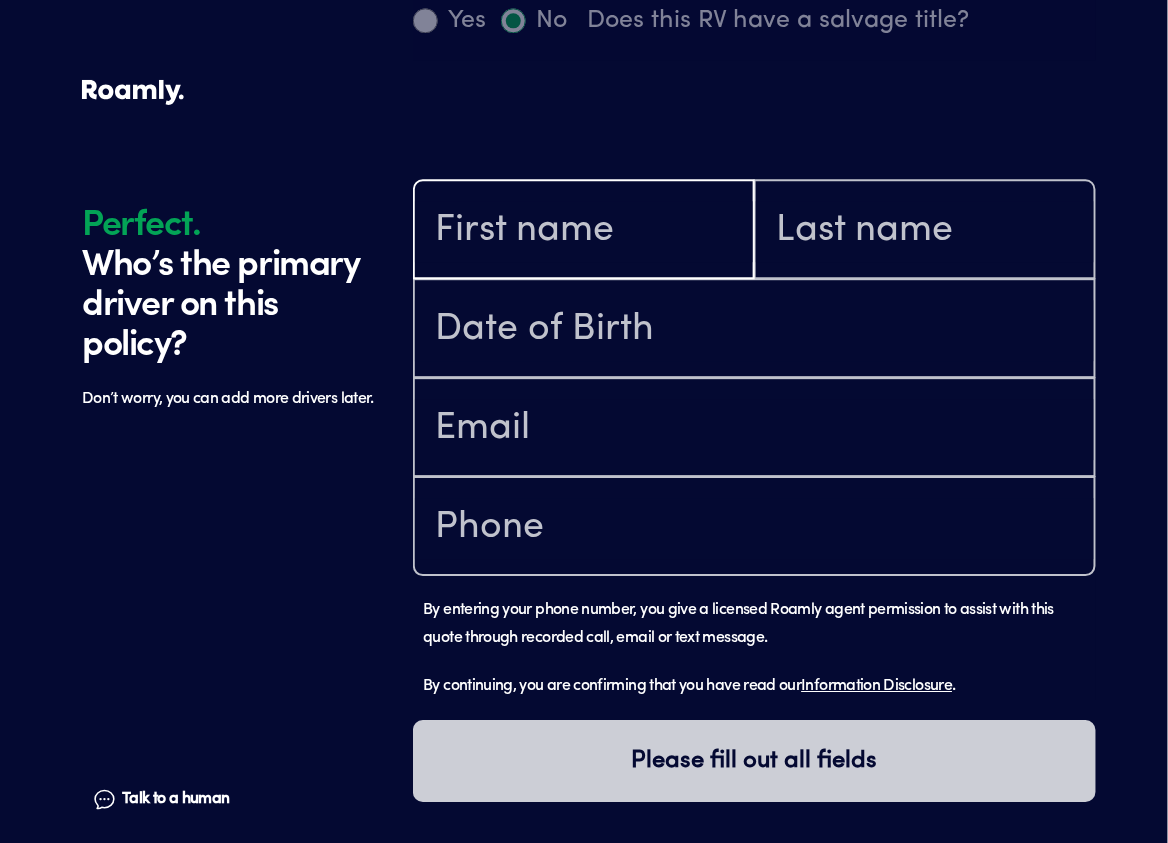 click at bounding box center (584, 231) 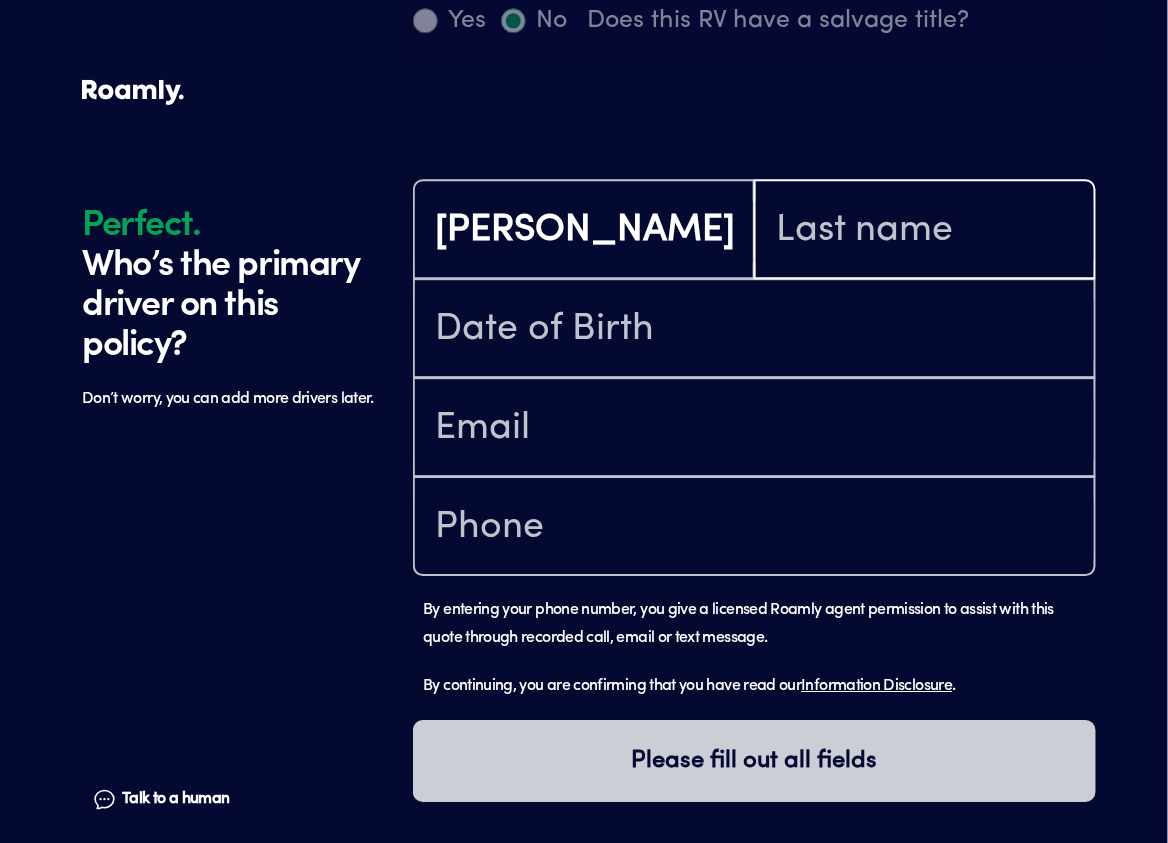 type on "Buckles" 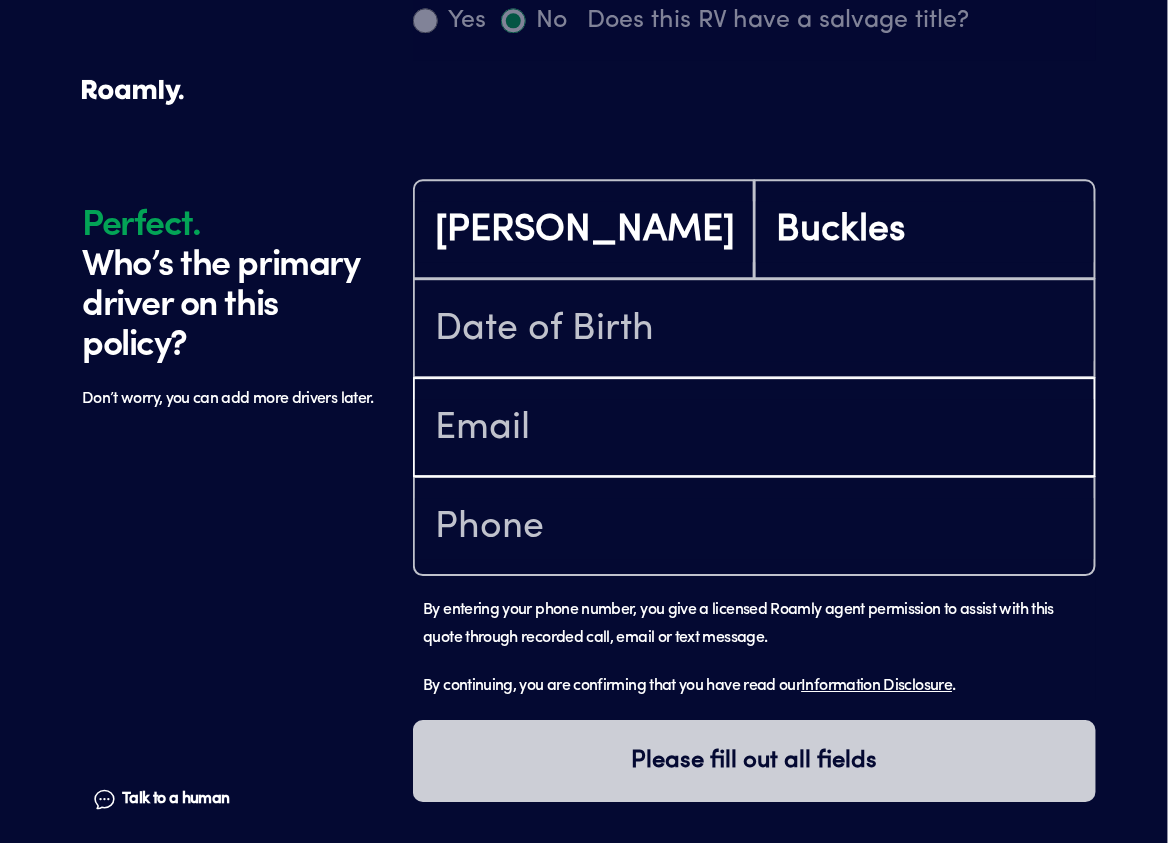 type on "[PERSON_NAME][EMAIL_ADDRESS][DOMAIN_NAME]" 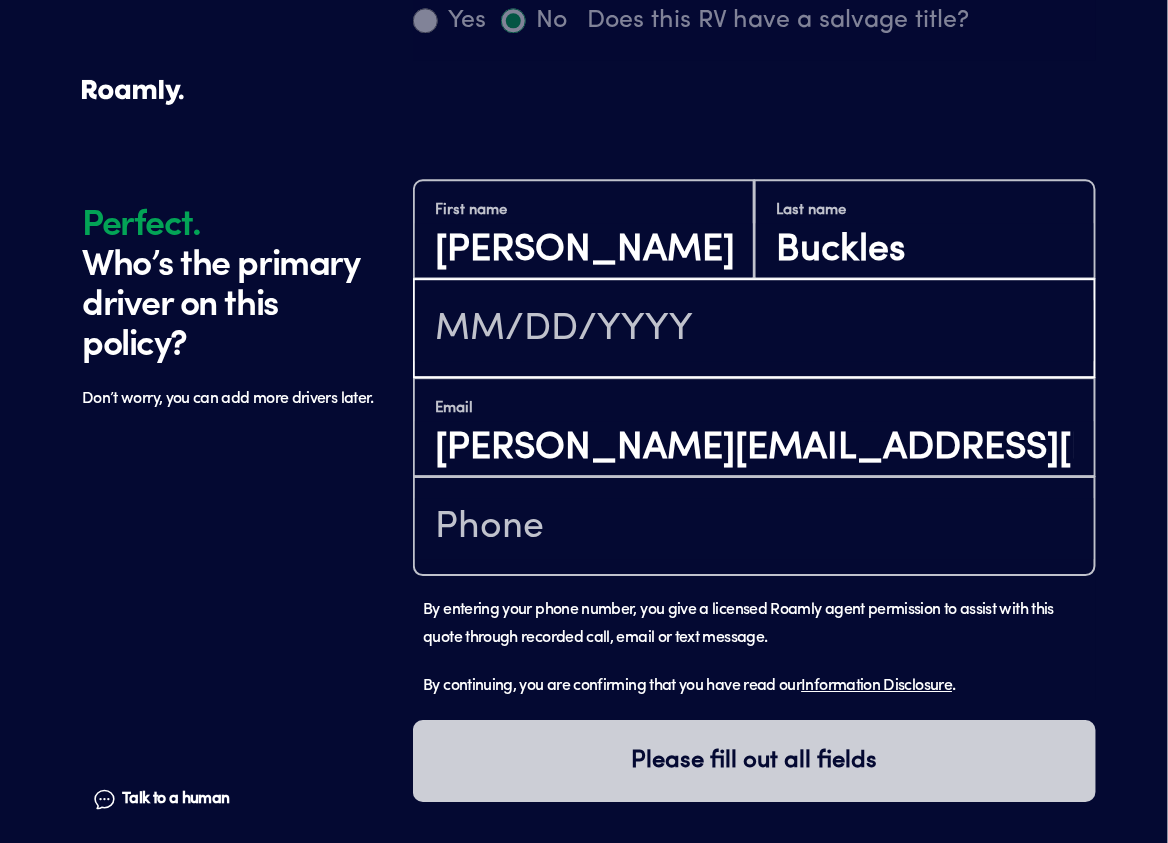 click at bounding box center [754, 330] 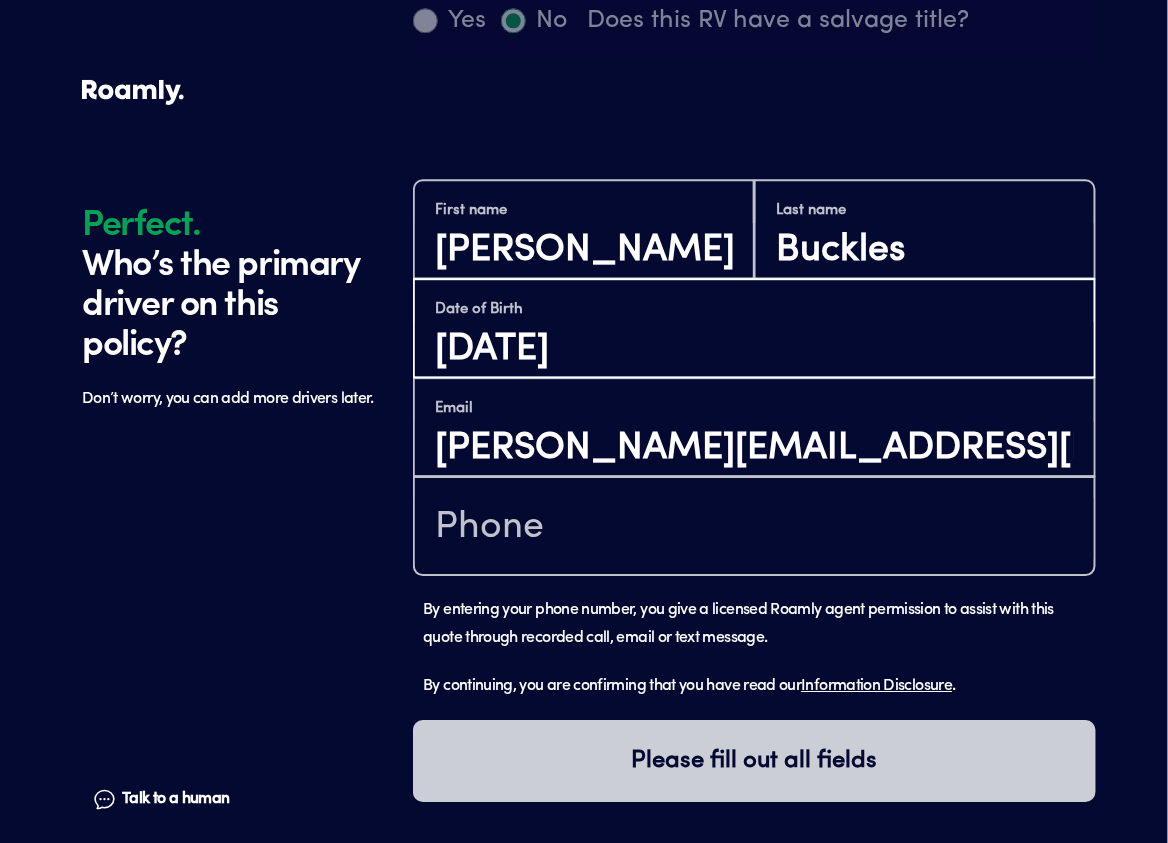 type on "[DATE]" 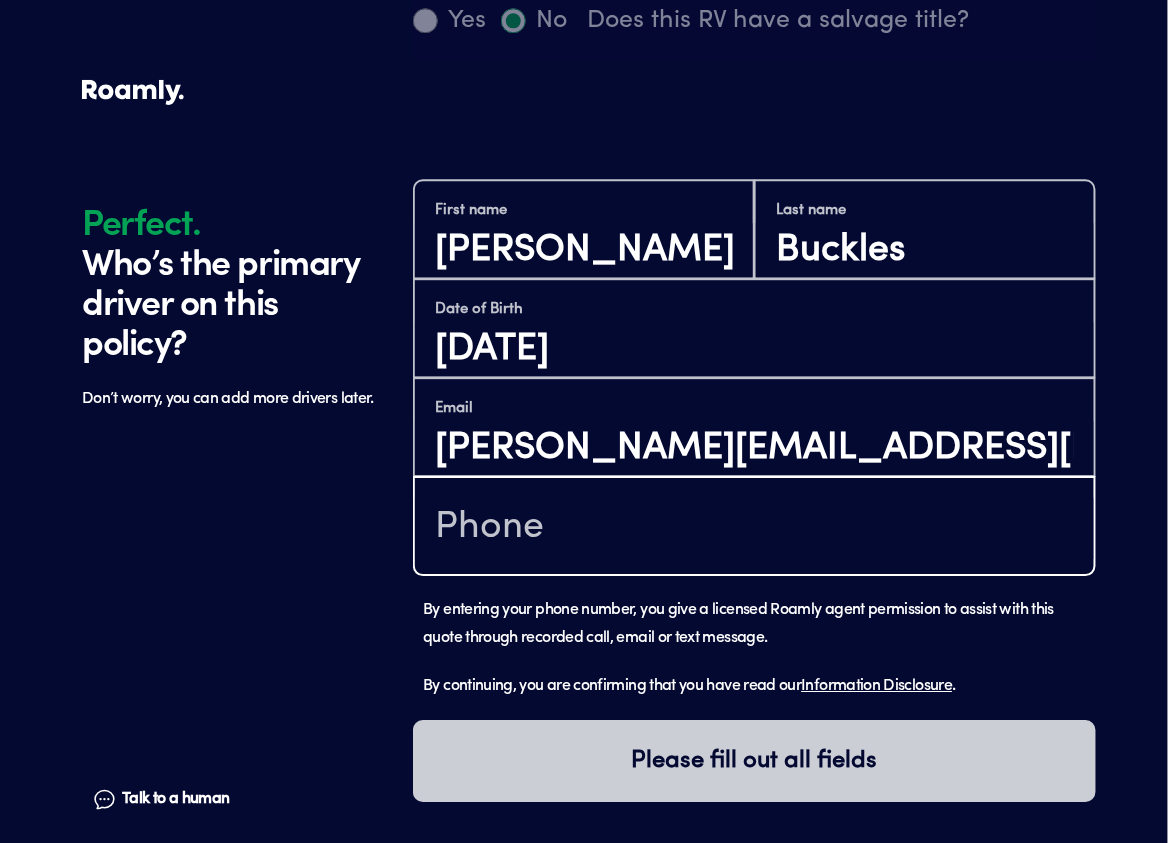 click at bounding box center (754, 528) 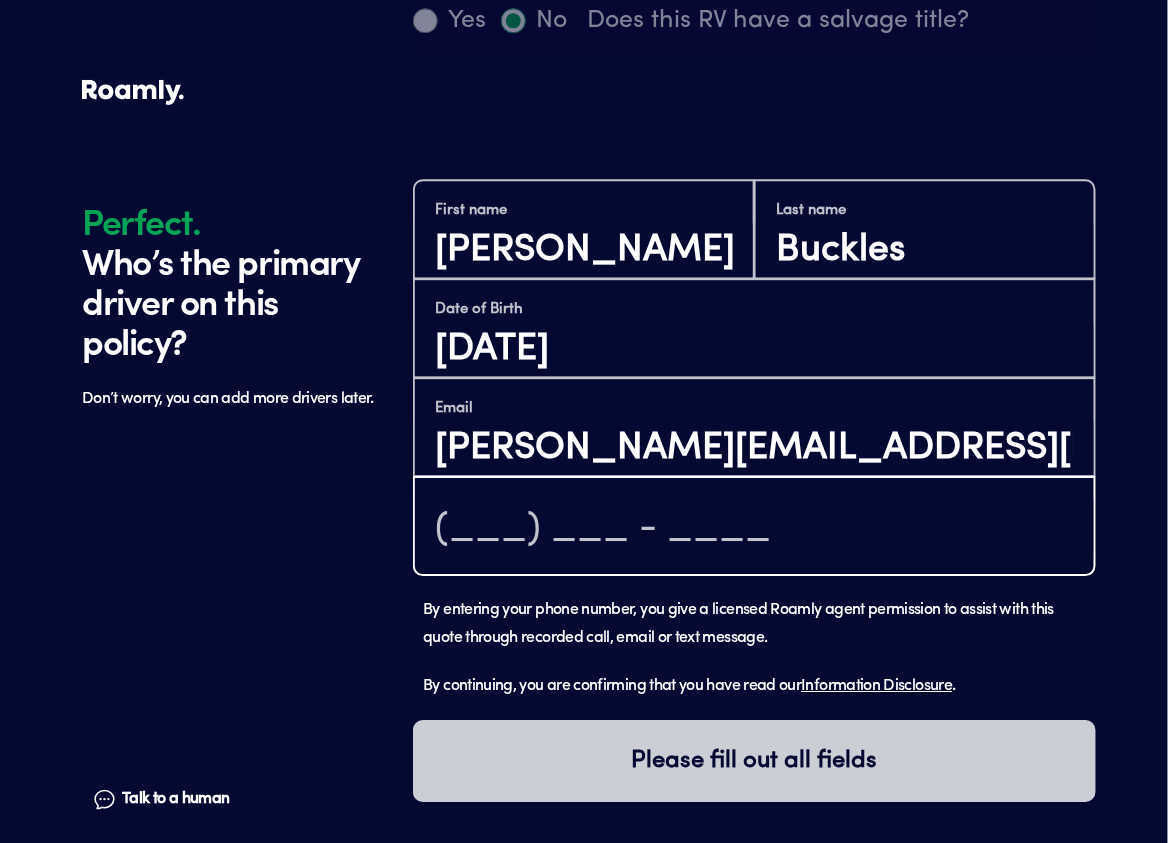 type on "[PHONE_NUMBER]" 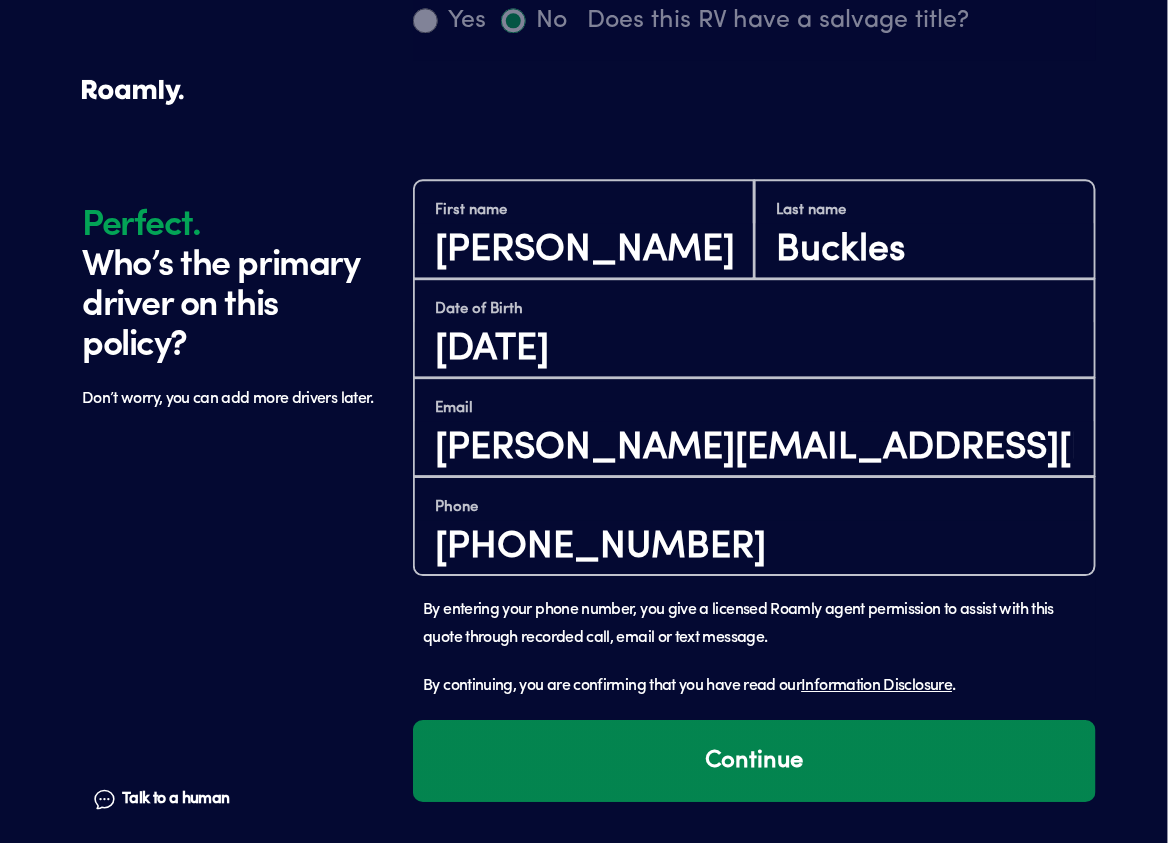 click on "Continue" at bounding box center (754, 761) 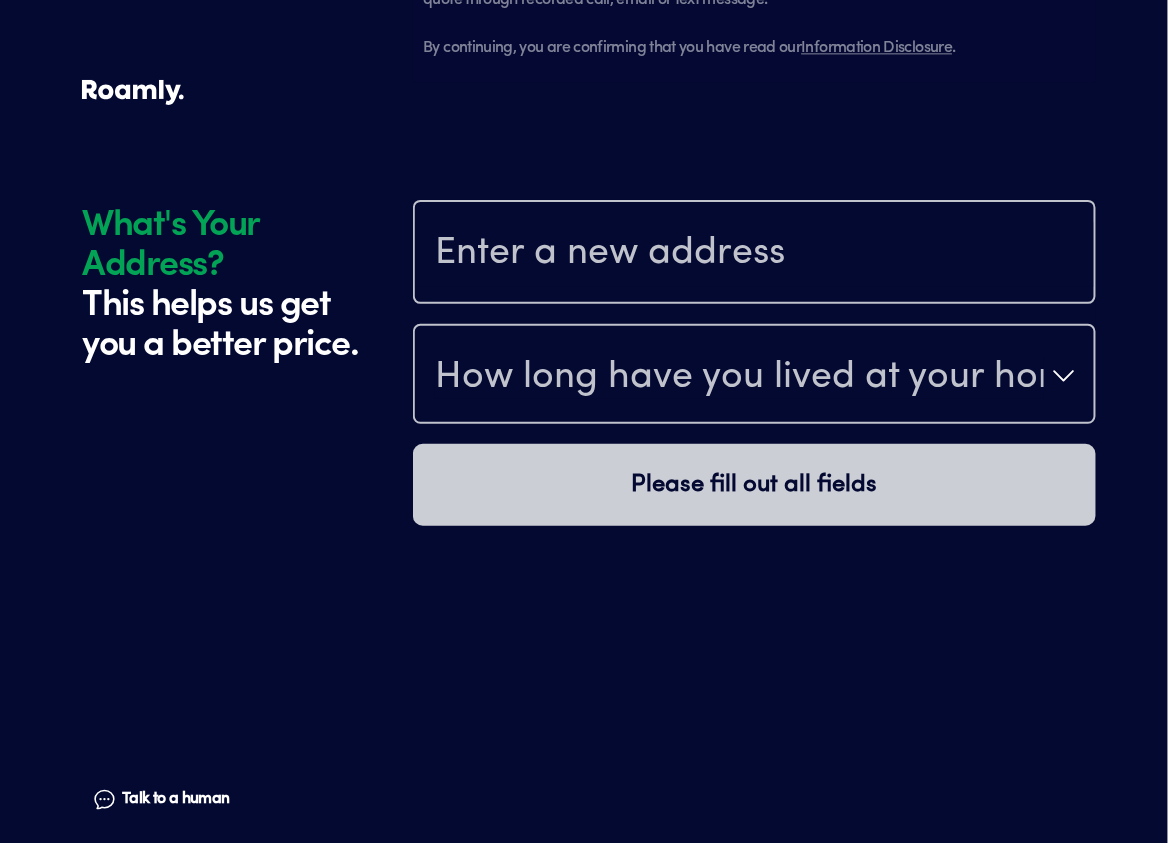 scroll, scrollTop: 2045, scrollLeft: 0, axis: vertical 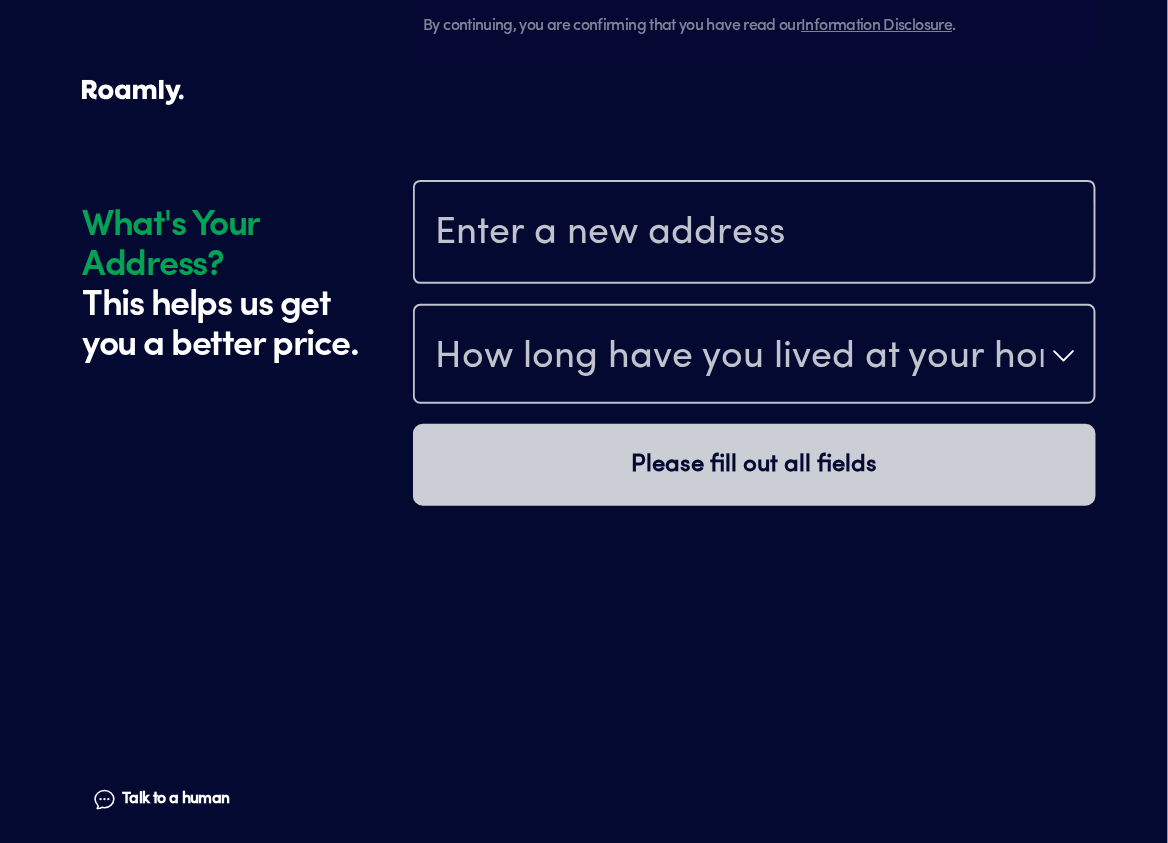 click at bounding box center [754, 234] 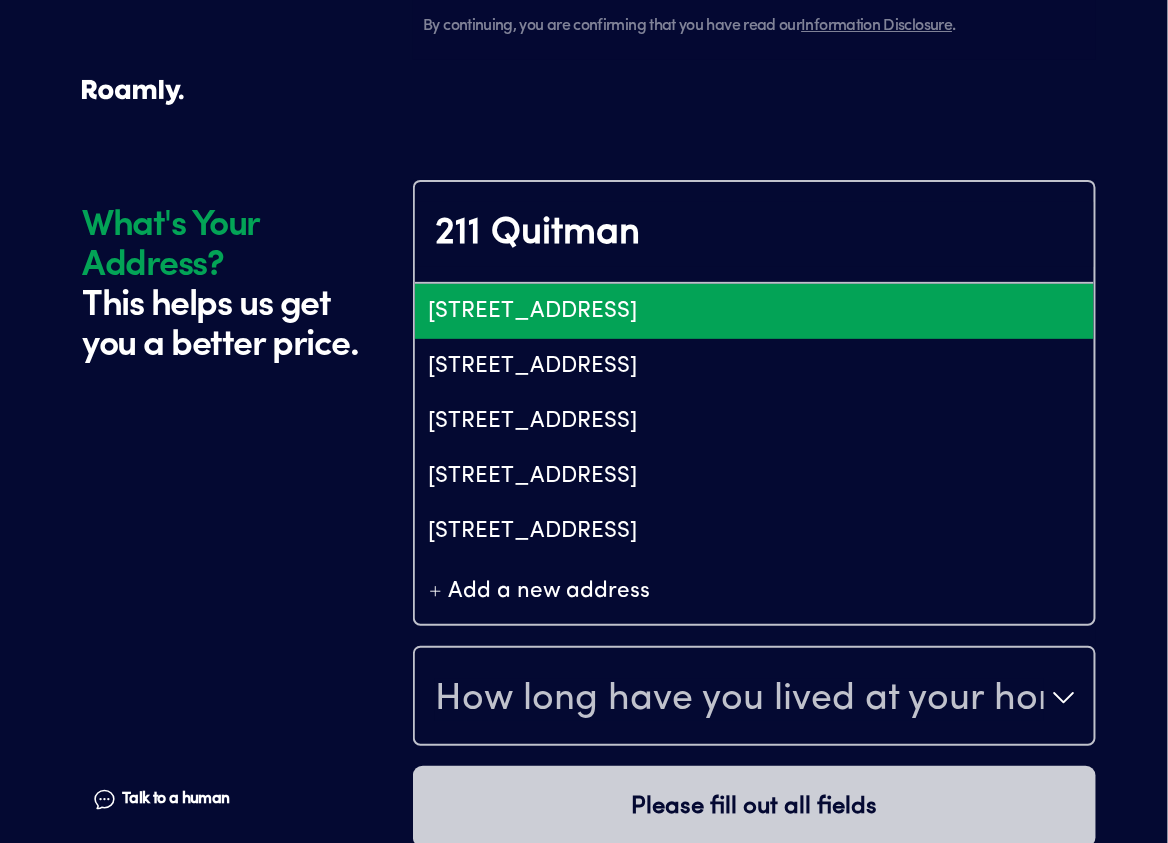 click on "[STREET_ADDRESS]" at bounding box center [754, 311] 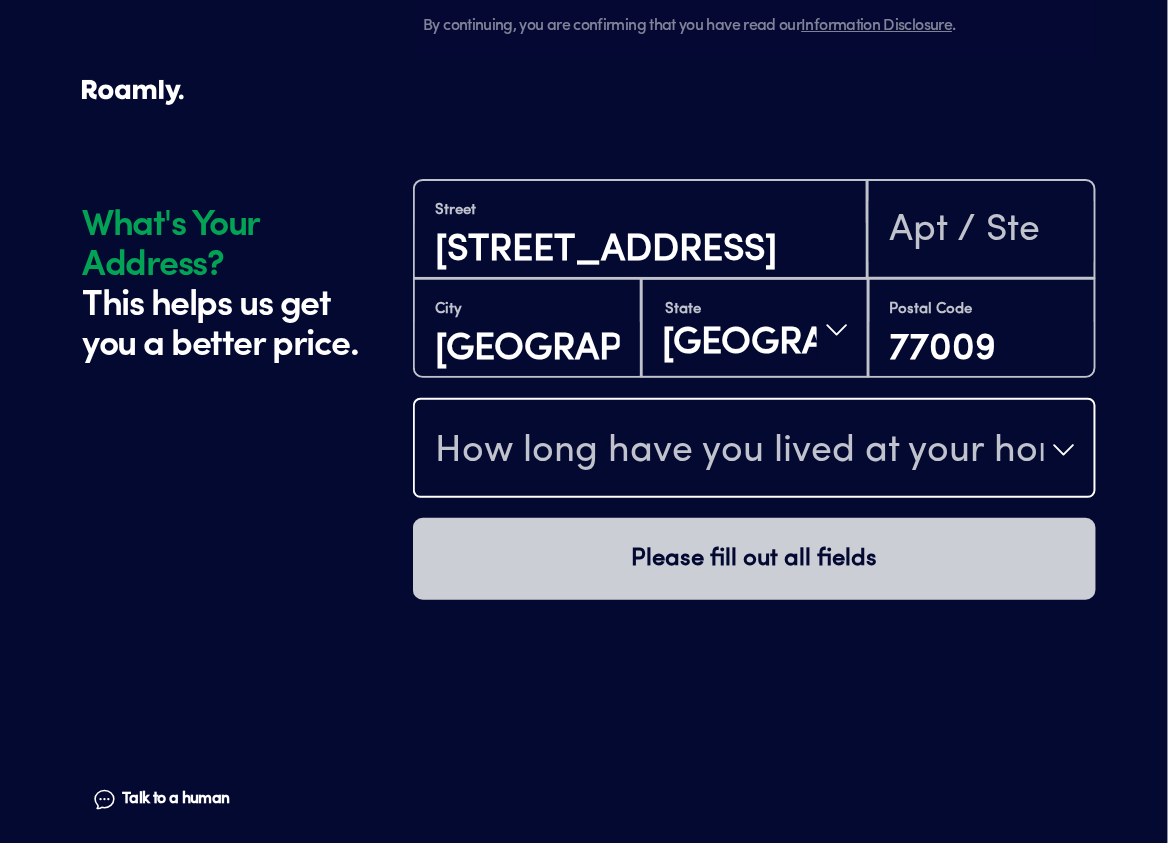 click on "How long have you lived at your home address?" at bounding box center [754, 450] 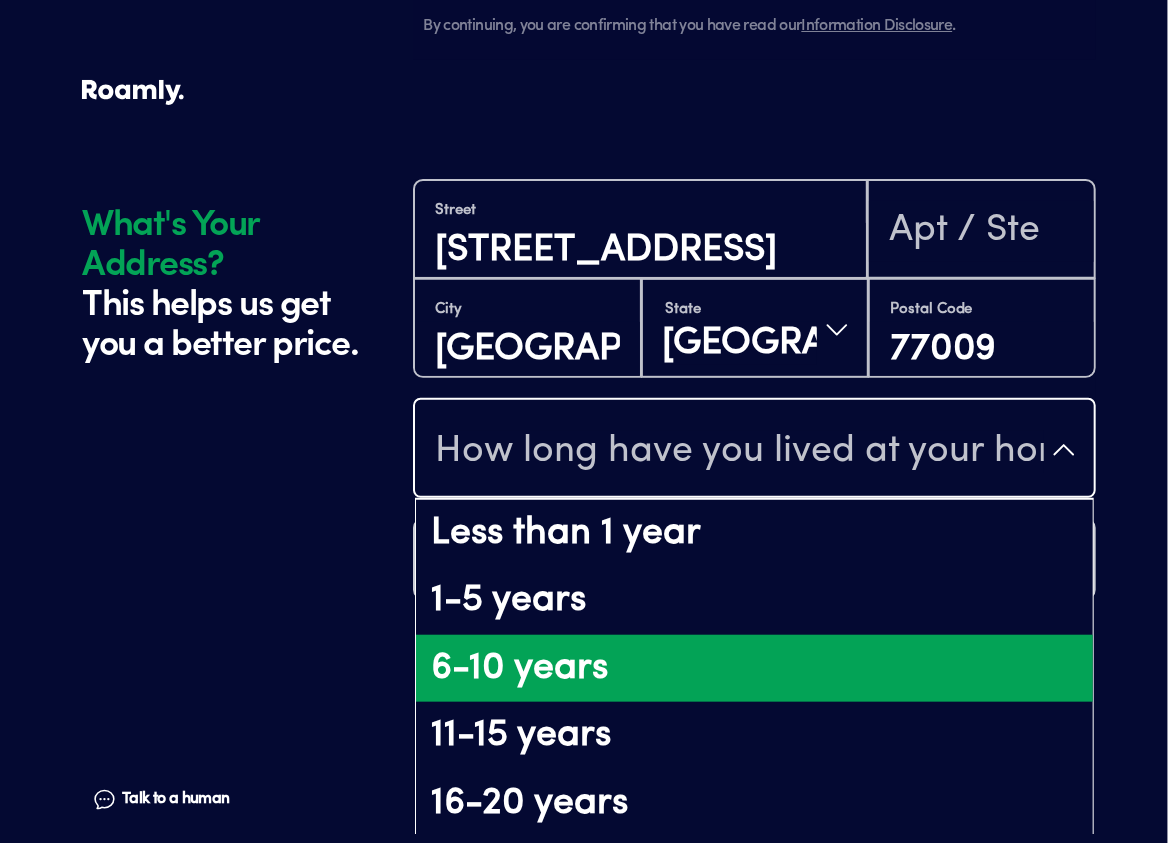 click on "6-10 years" at bounding box center (754, 669) 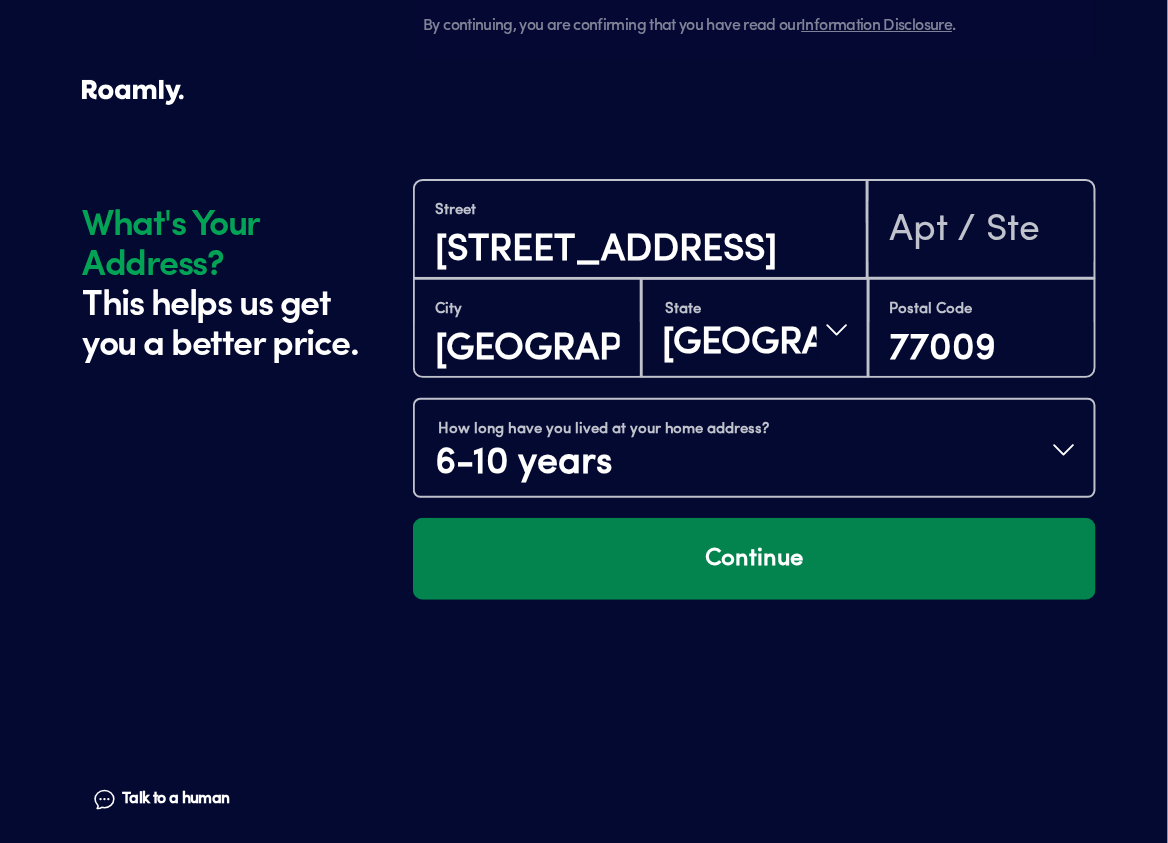 click on "Continue" at bounding box center (754, 559) 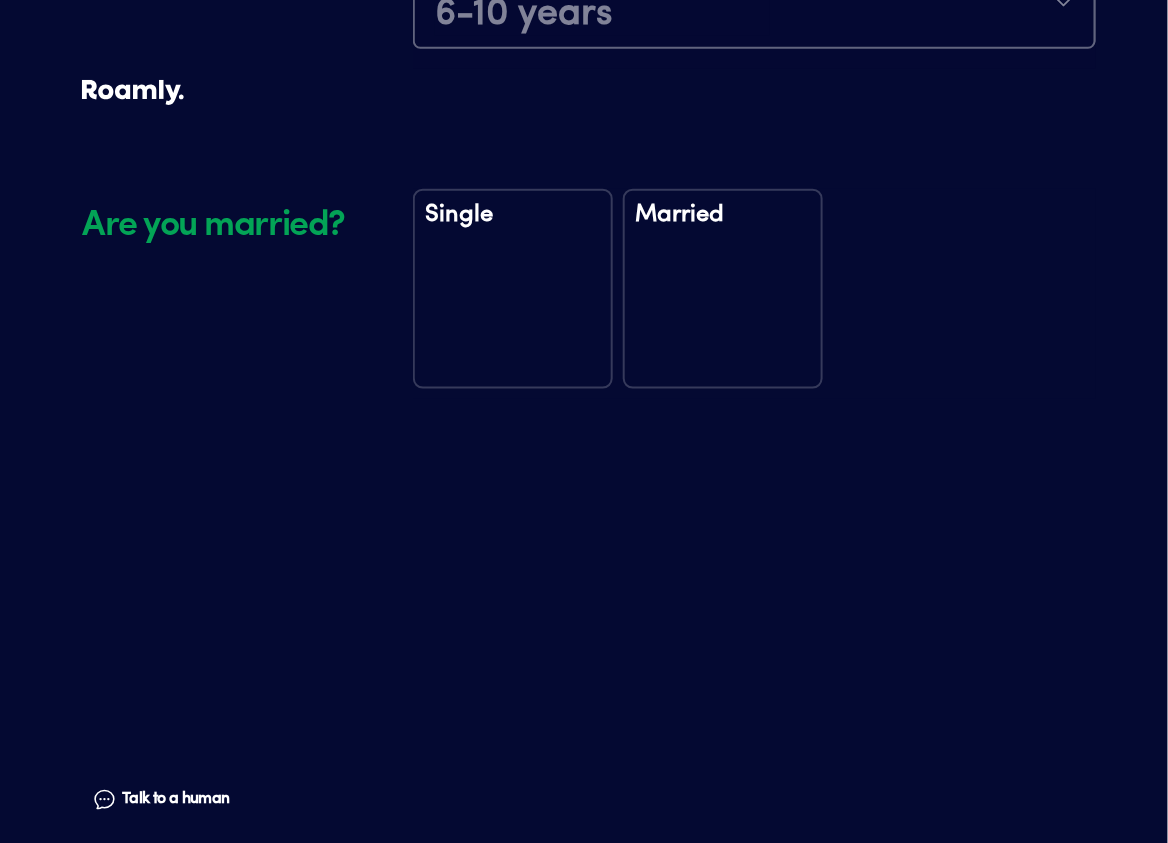 scroll, scrollTop: 2515, scrollLeft: 0, axis: vertical 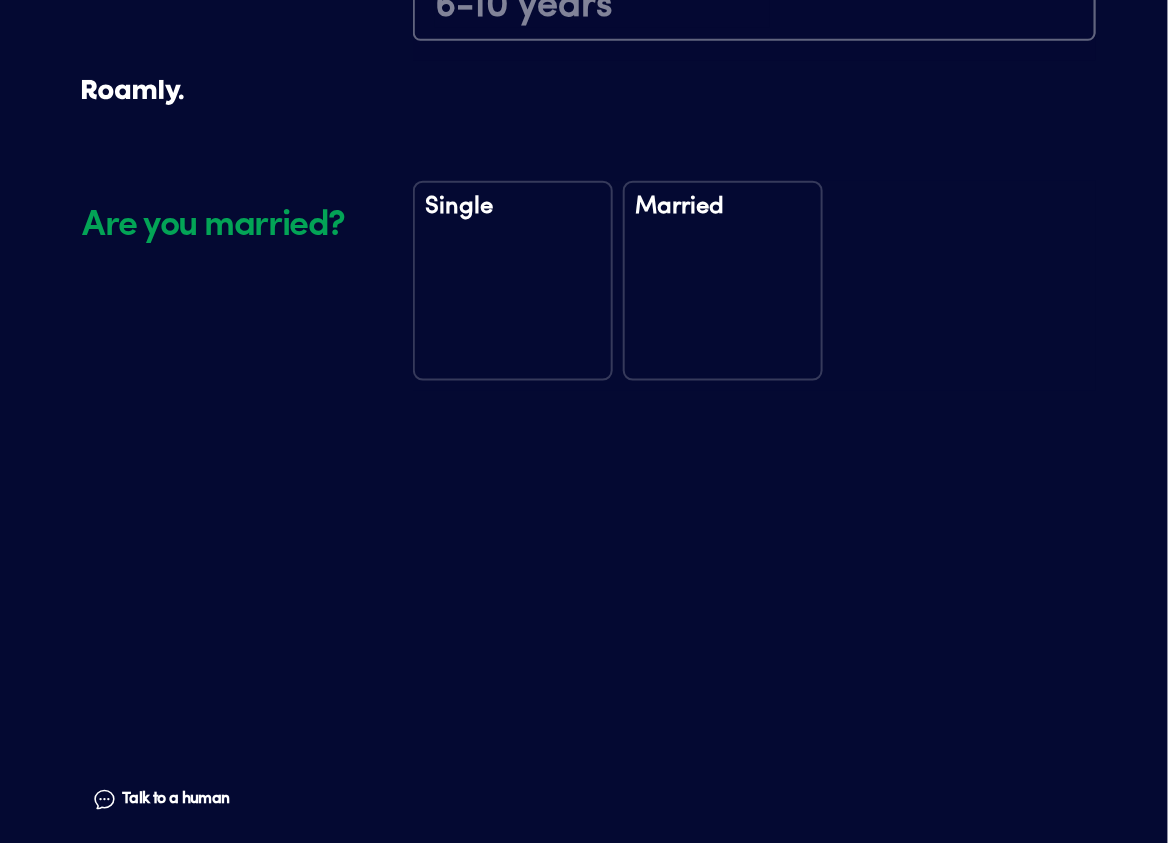 click on "Single" at bounding box center (513, 281) 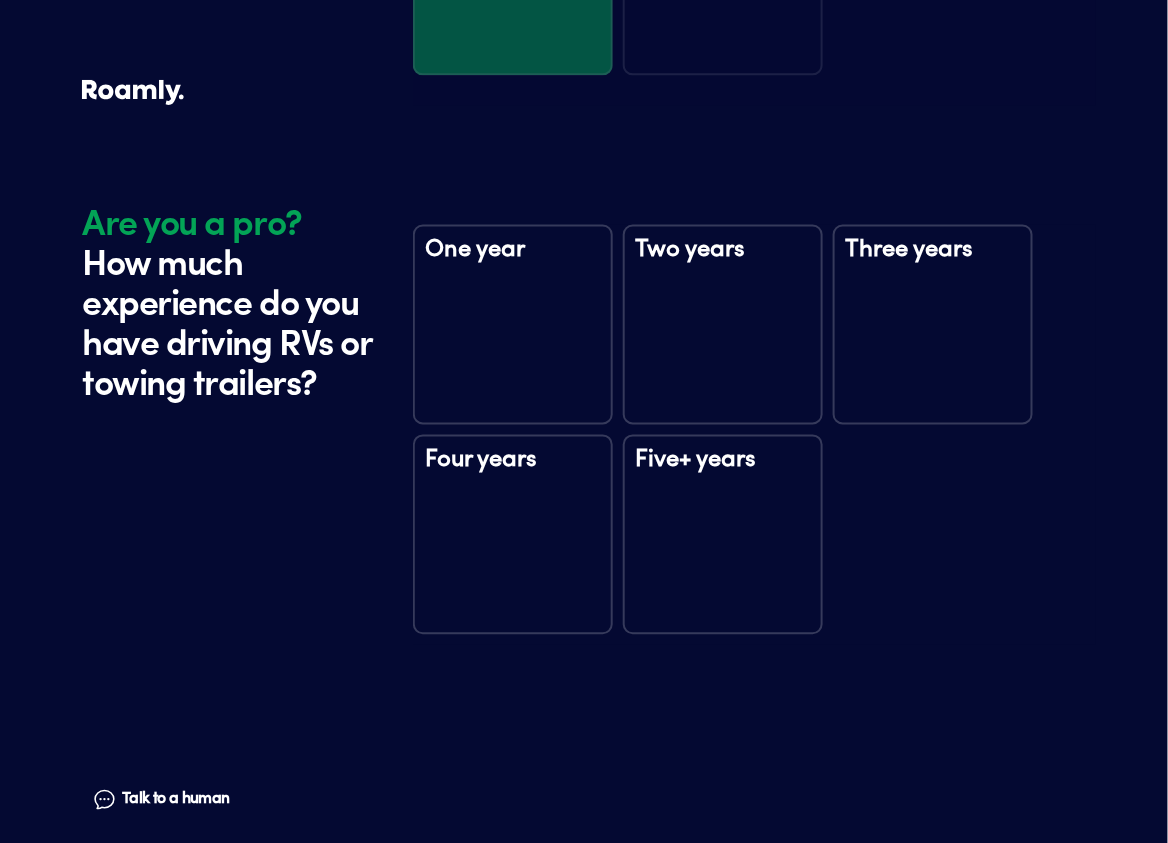 scroll, scrollTop: 2905, scrollLeft: 0, axis: vertical 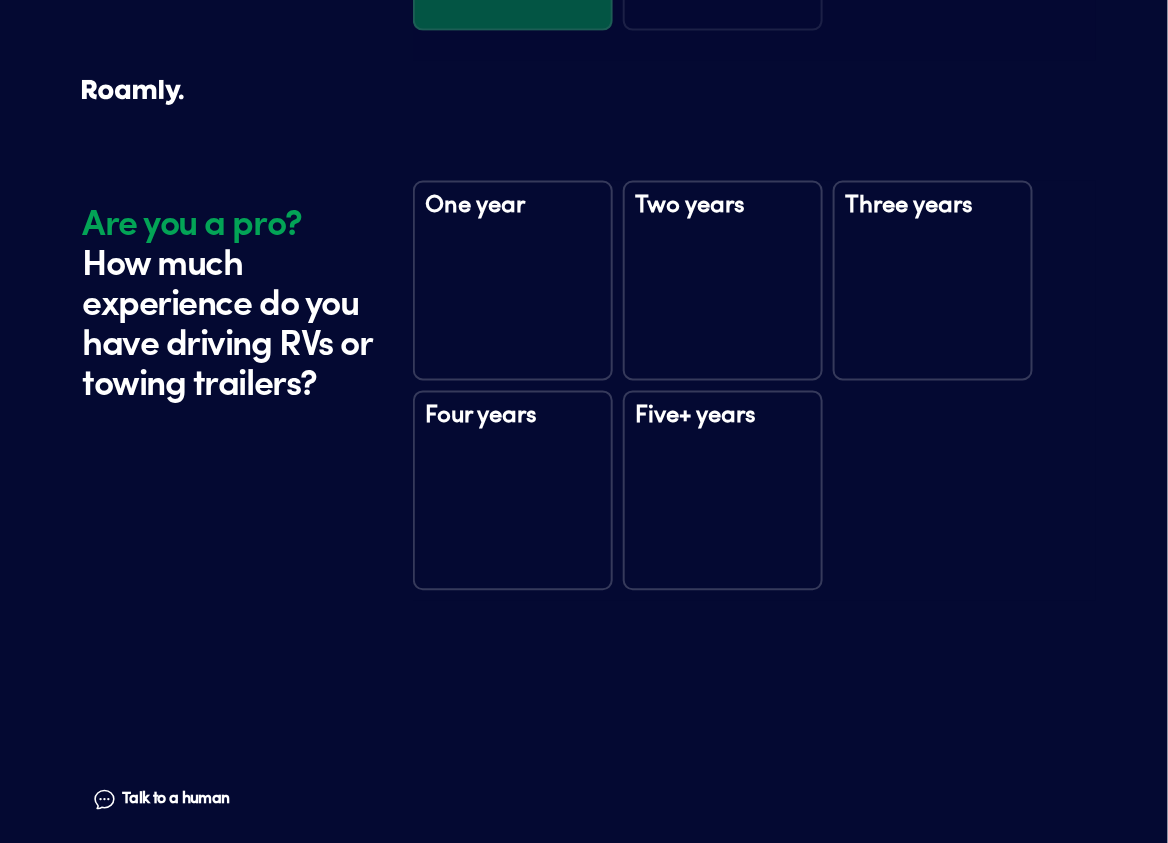 click on "Five+ years" at bounding box center (723, 491) 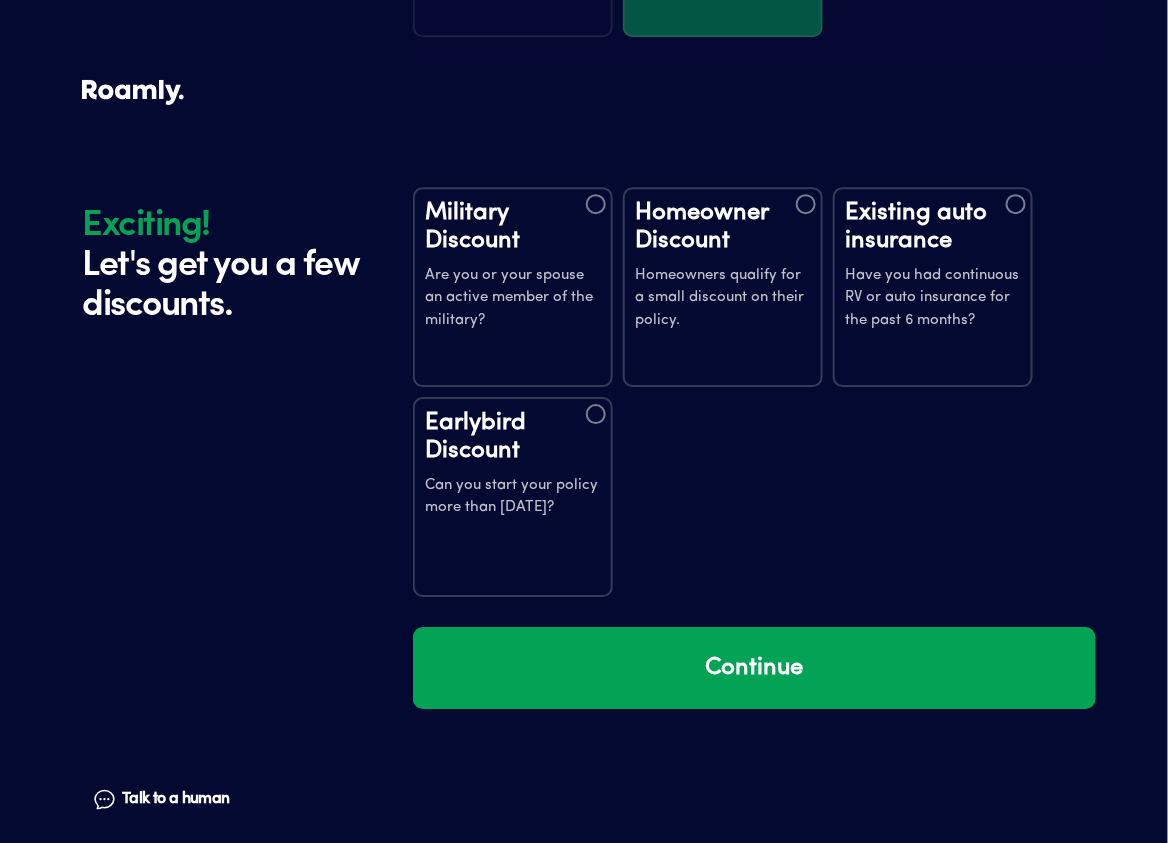 scroll, scrollTop: 3505, scrollLeft: 0, axis: vertical 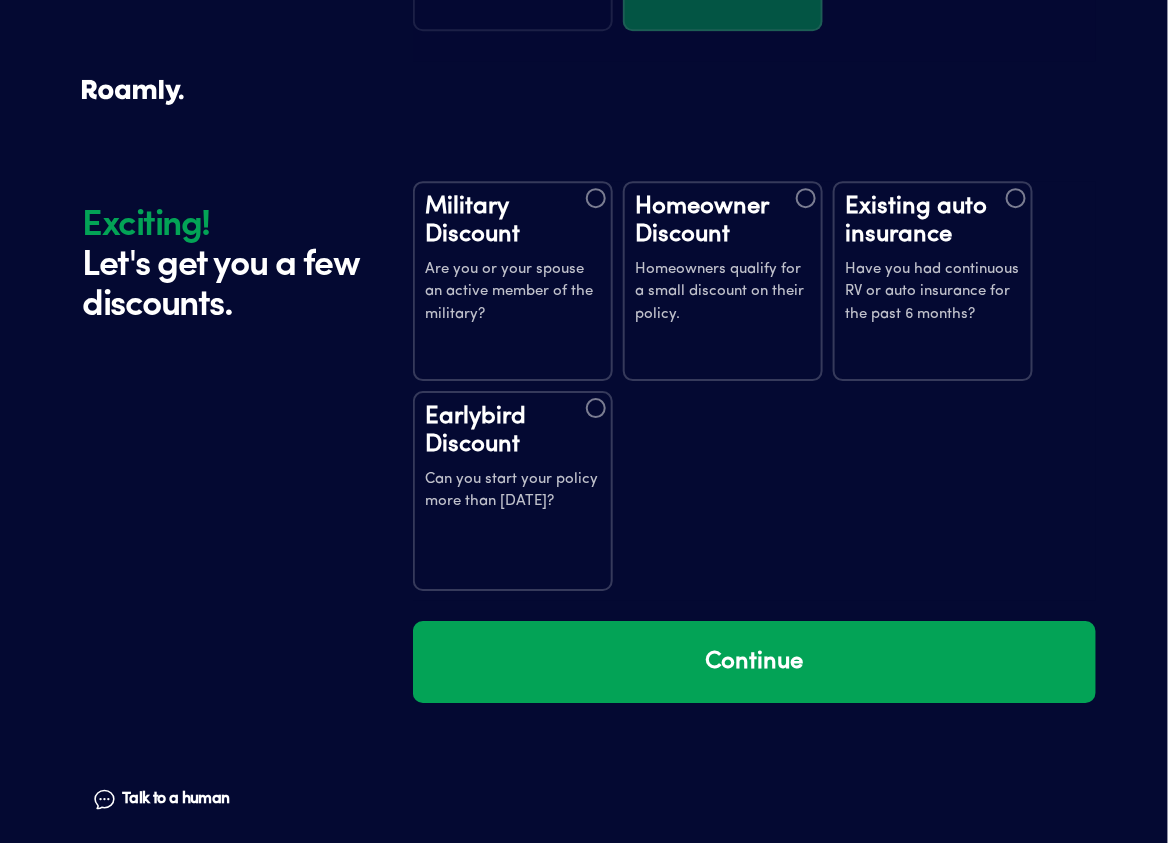 drag, startPoint x: 732, startPoint y: 271, endPoint x: 911, endPoint y: 294, distance: 180.4716 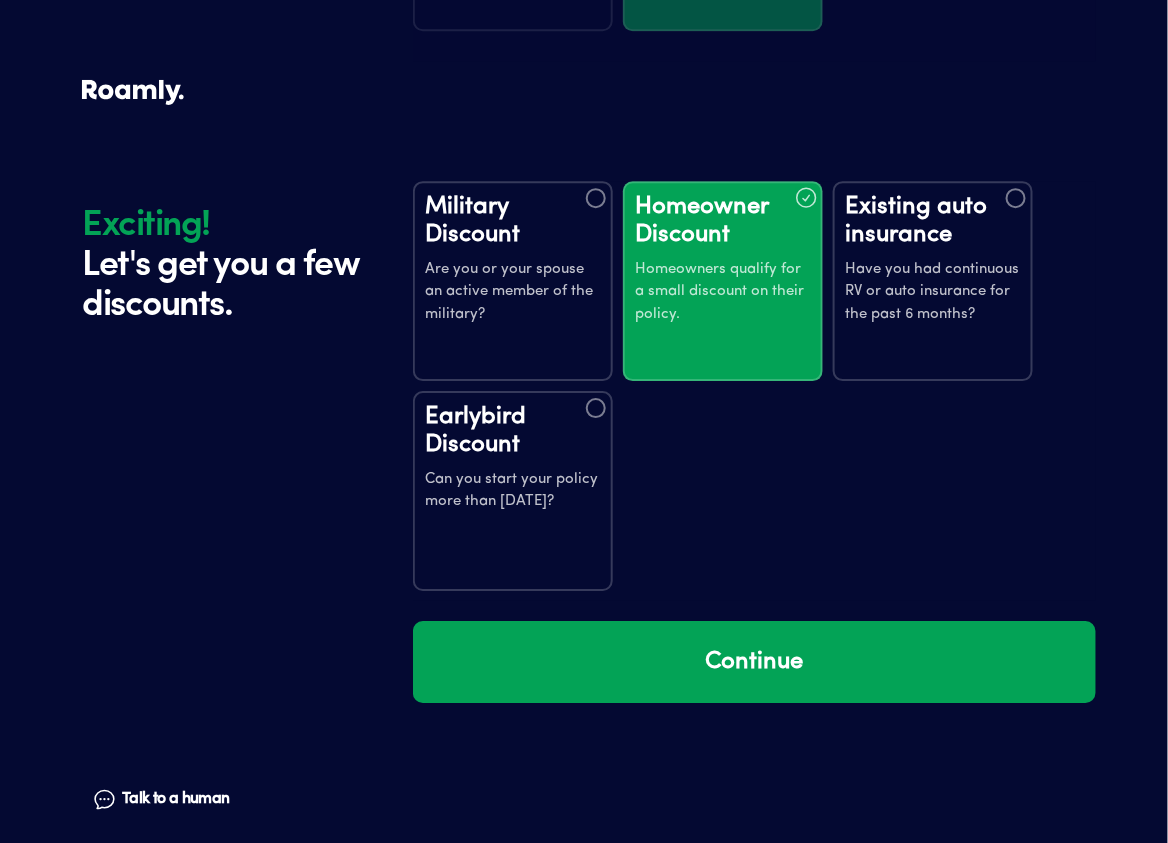 click on "Have you had continuous RV or auto insurance for the past 6 months?" at bounding box center [933, 293] 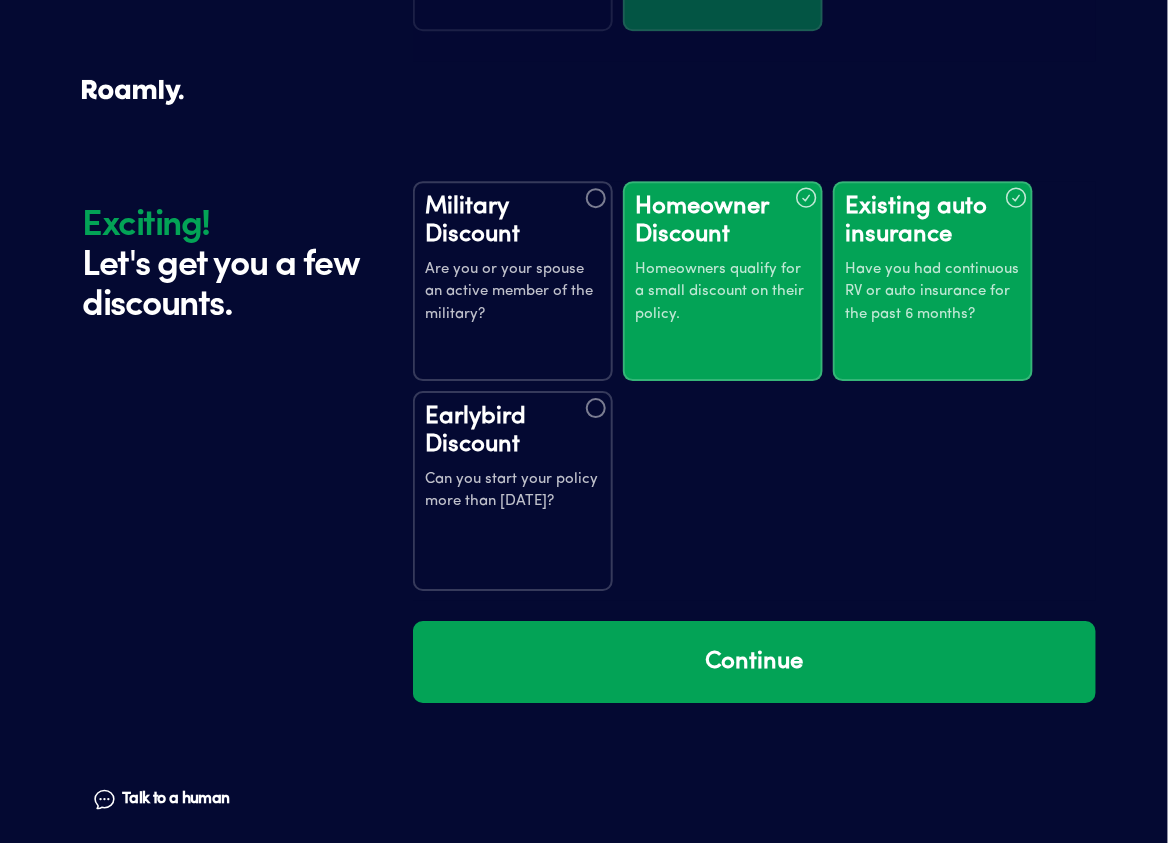 click on "Can you start your policy more than [DATE]?" at bounding box center (513, 491) 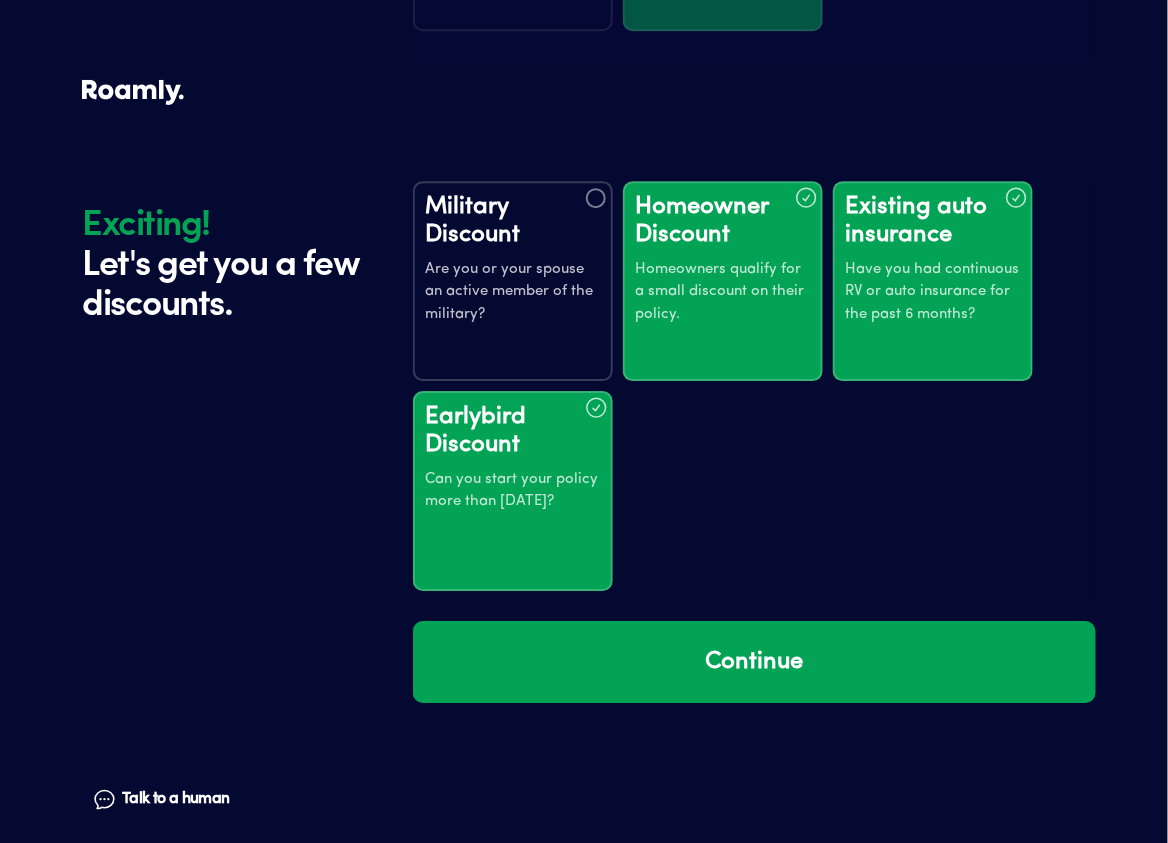 click 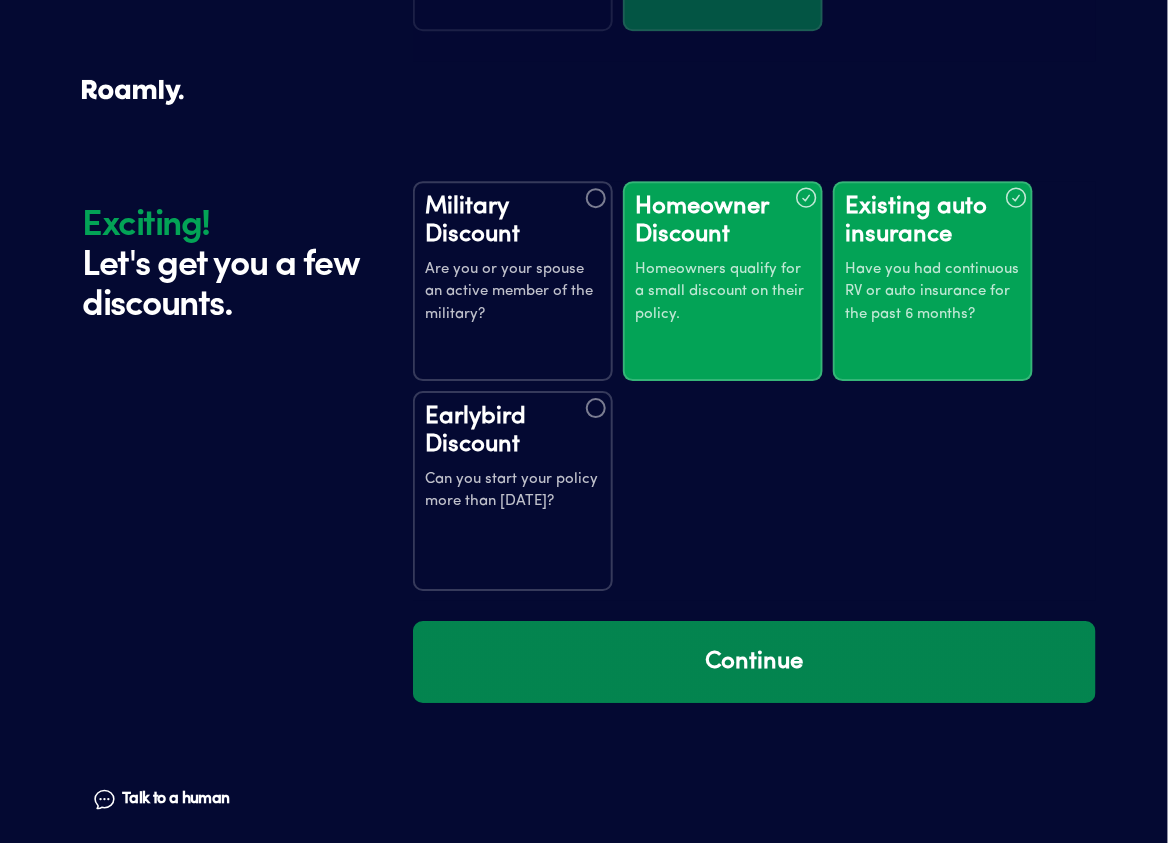click on "Continue" at bounding box center (754, 662) 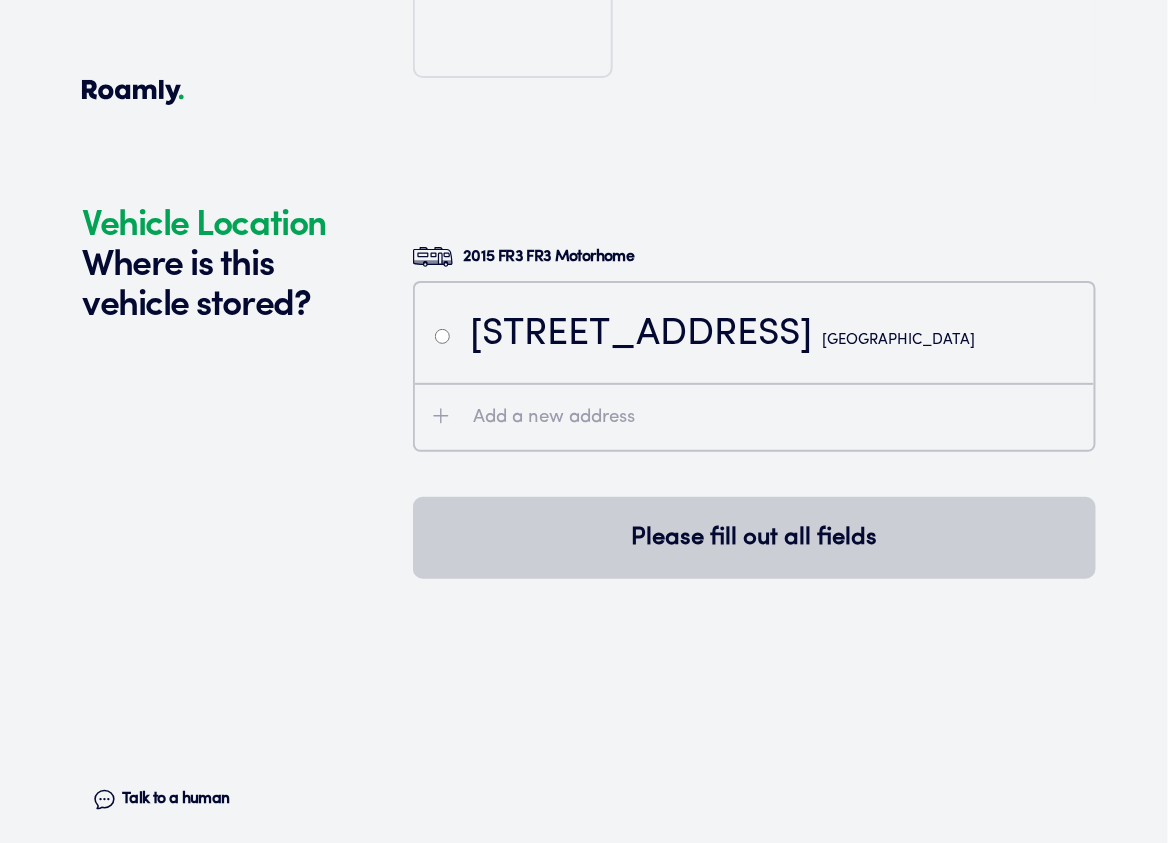 scroll, scrollTop: 4105, scrollLeft: 0, axis: vertical 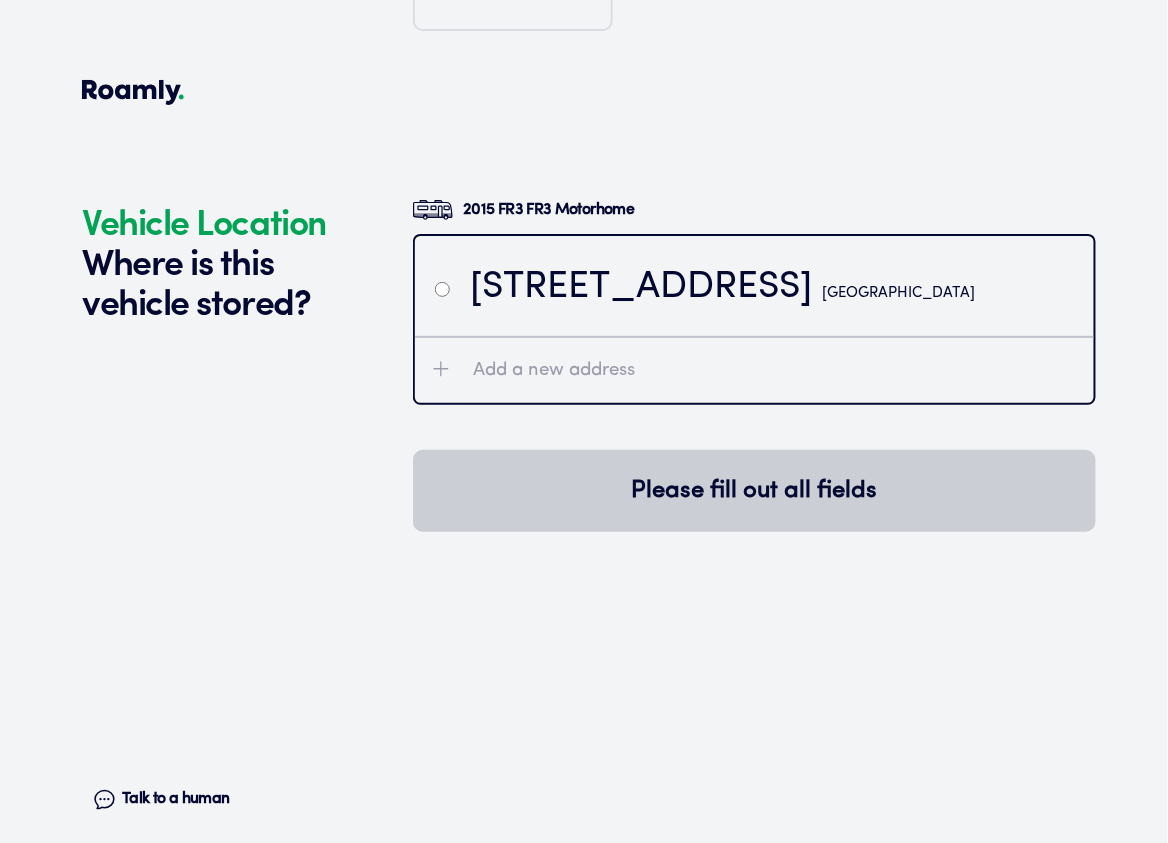 click on "Add a new address" at bounding box center (754, 369) 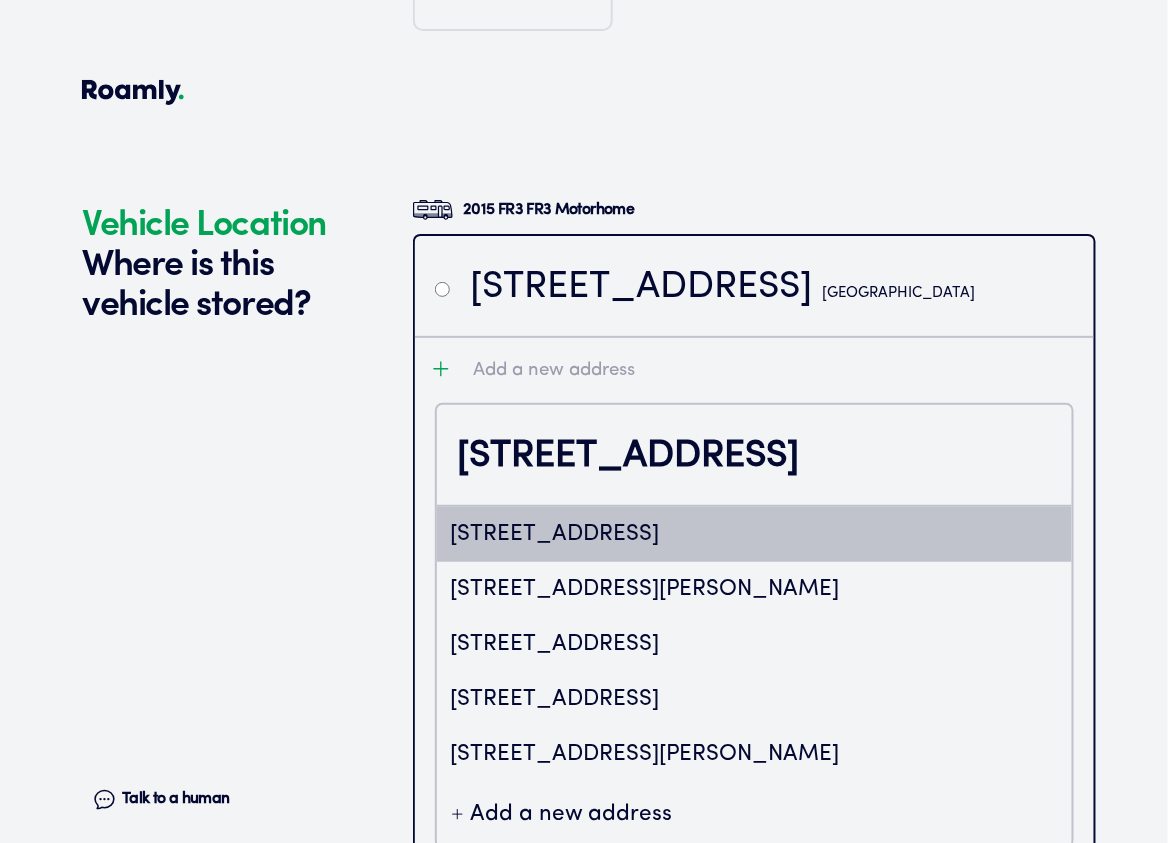 click on "[STREET_ADDRESS]" at bounding box center (754, 534) 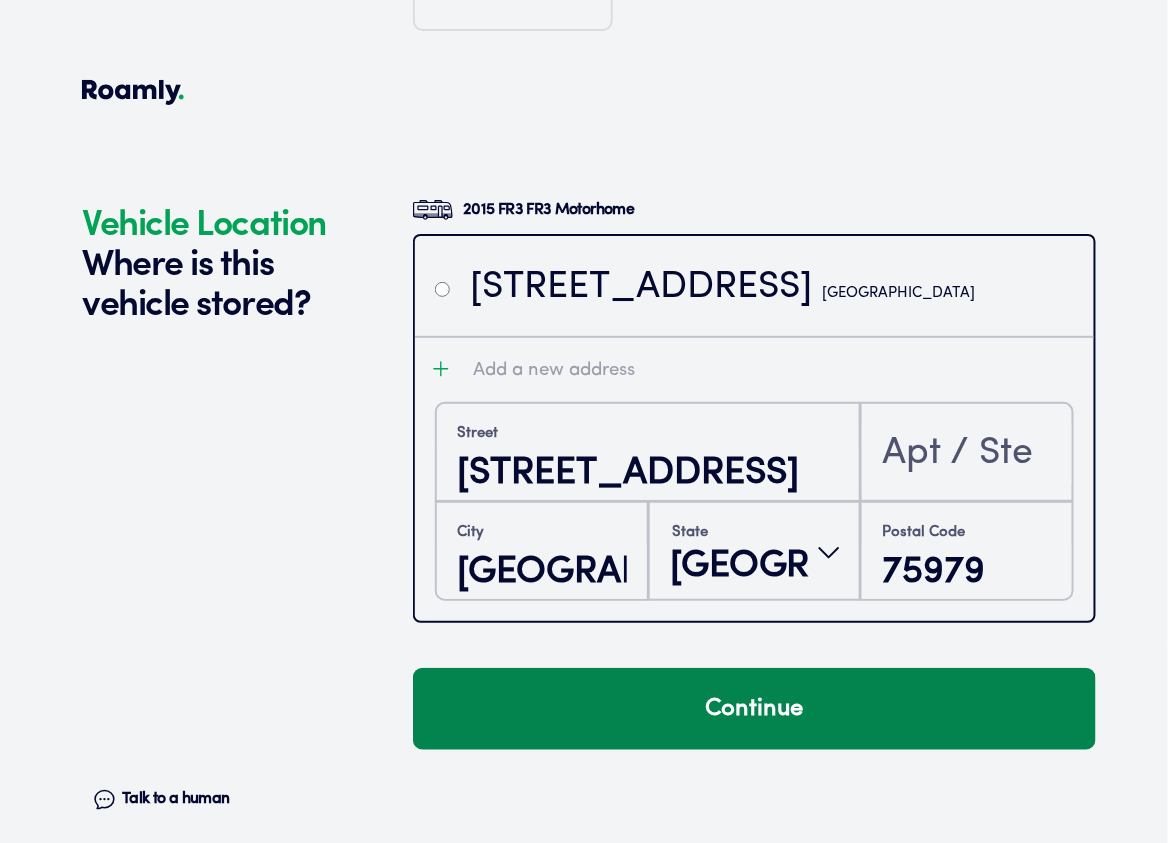 click on "Continue" at bounding box center (754, 709) 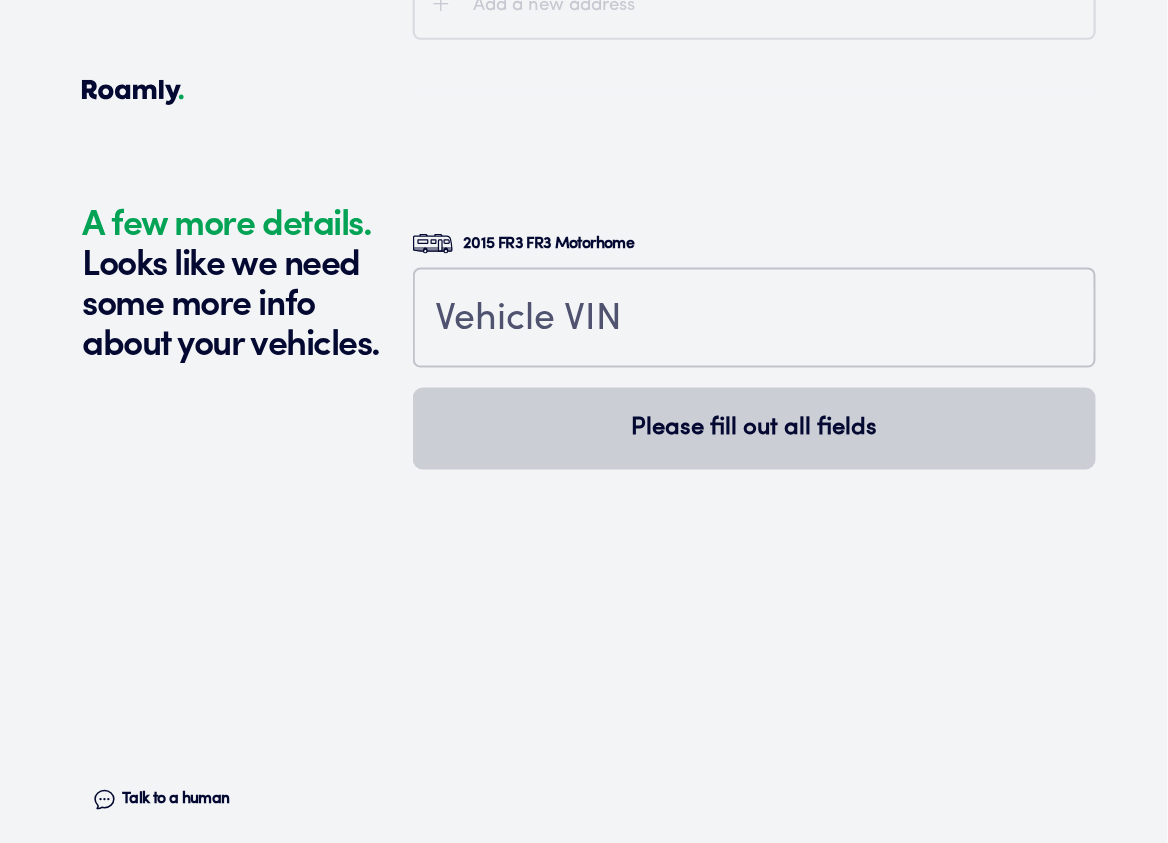scroll, scrollTop: 4744, scrollLeft: 0, axis: vertical 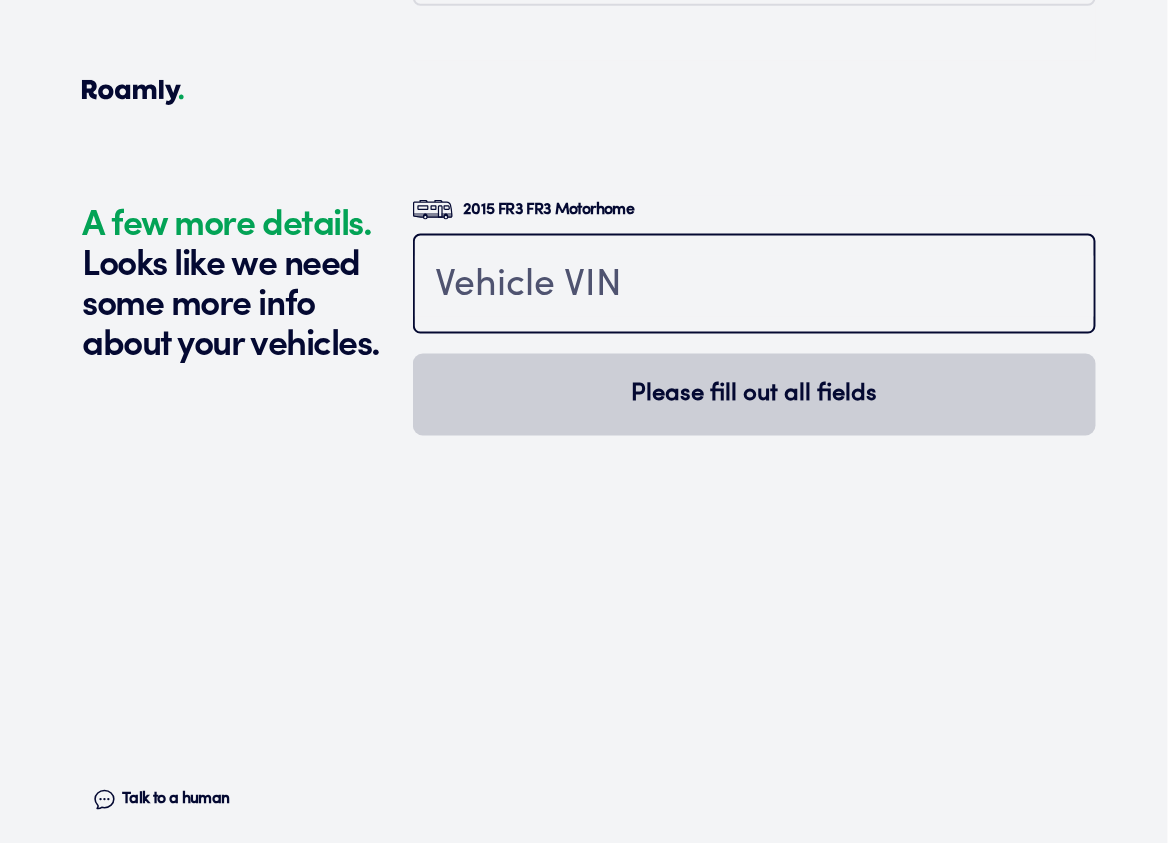 click at bounding box center [754, 286] 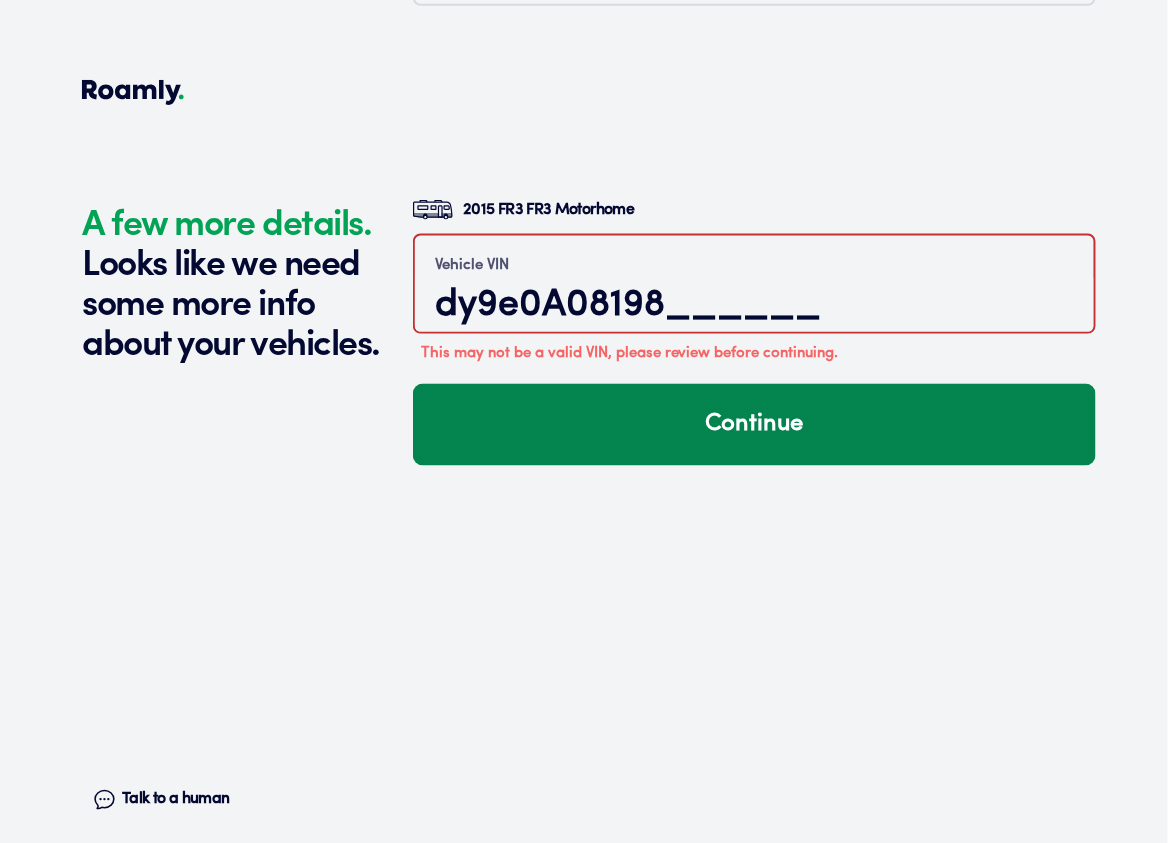 type on "dy9e0A08198______" 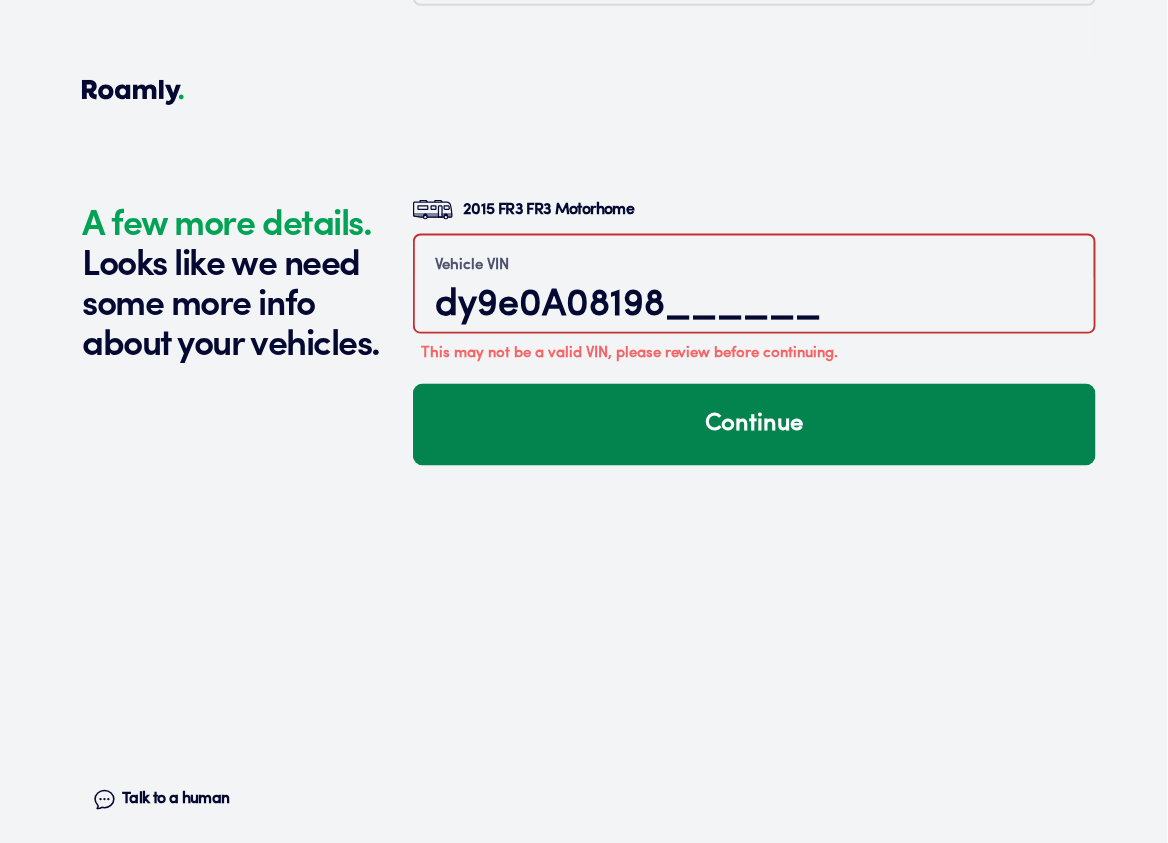 click on "Continue" at bounding box center (754, 425) 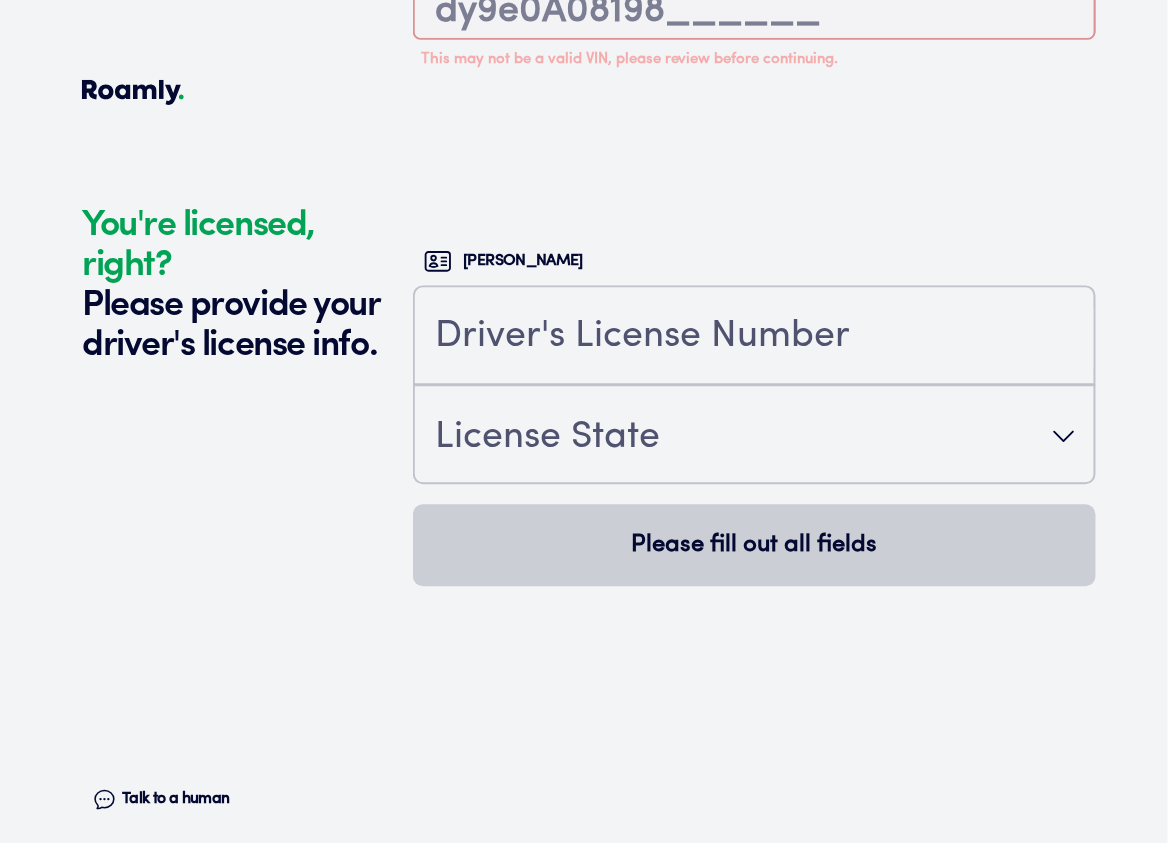 scroll, scrollTop: 5116, scrollLeft: 0, axis: vertical 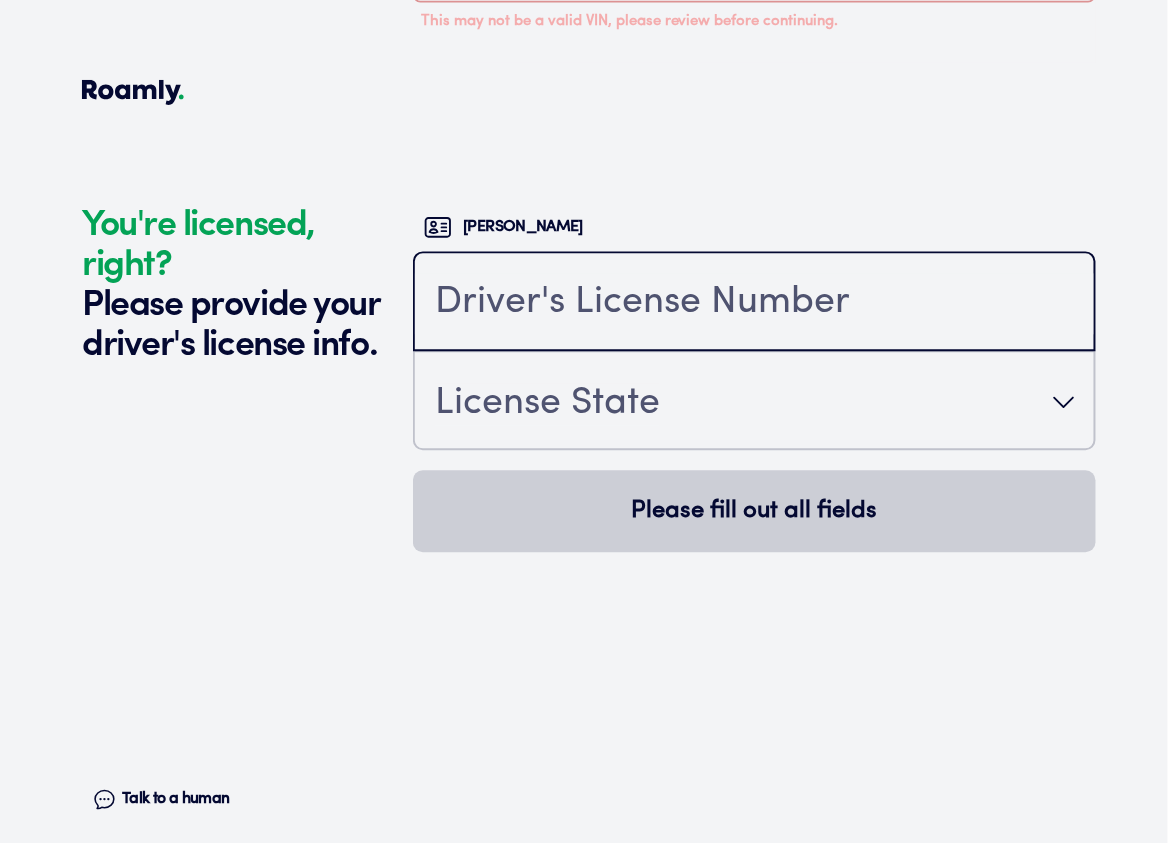click at bounding box center [754, 303] 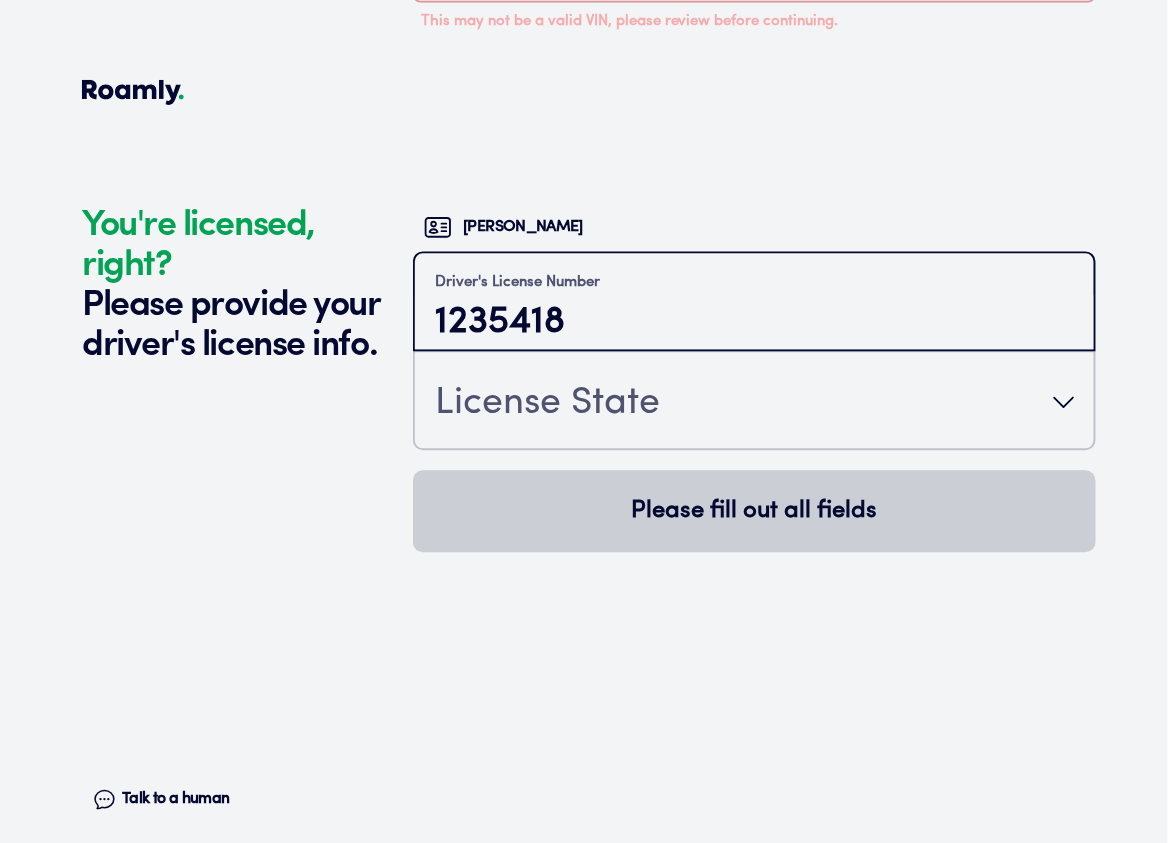 type on "1235418" 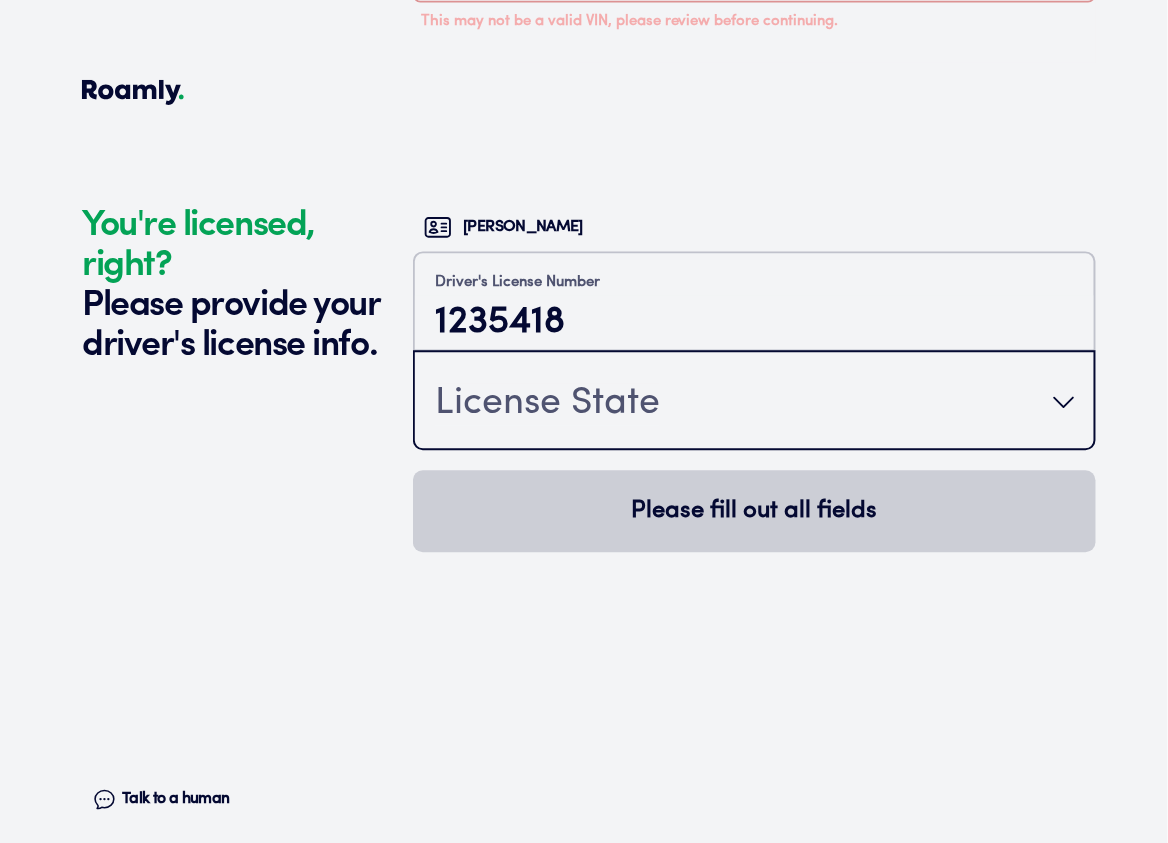 click on "License State" at bounding box center (547, 404) 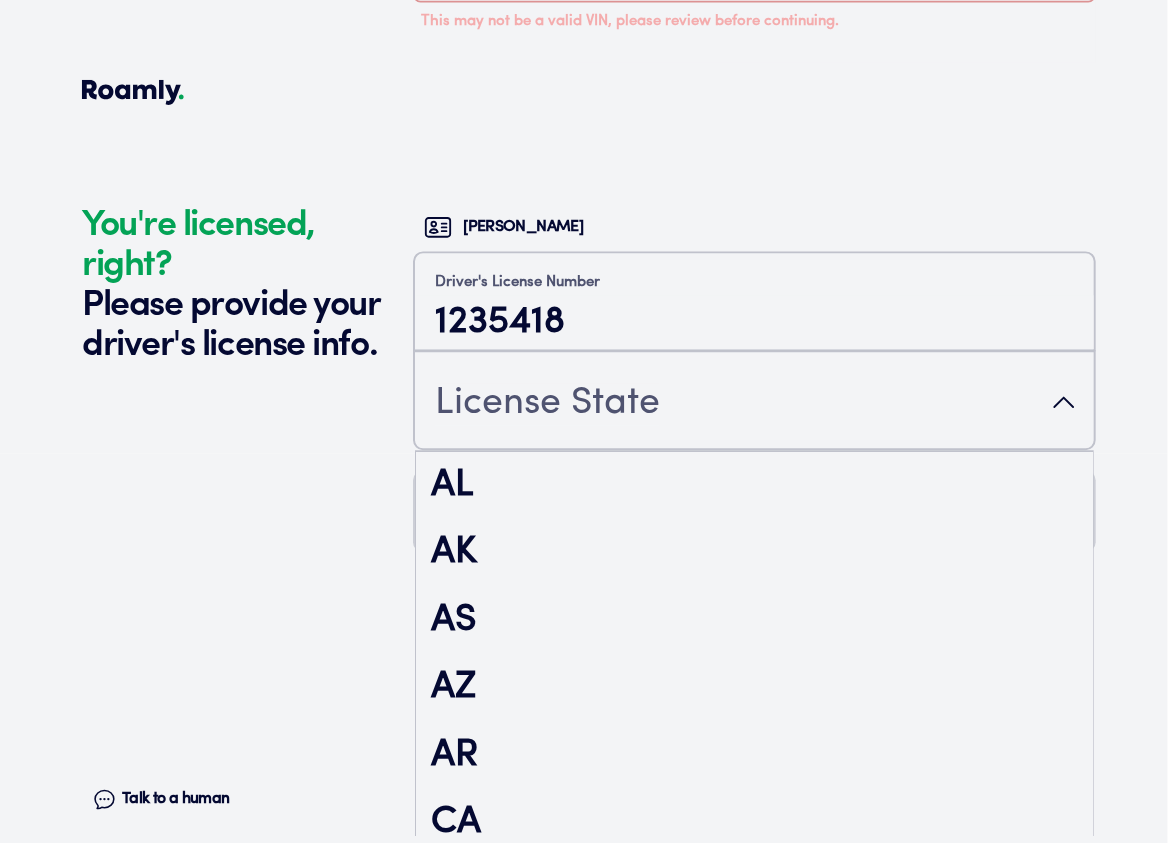 scroll, scrollTop: 2877, scrollLeft: 0, axis: vertical 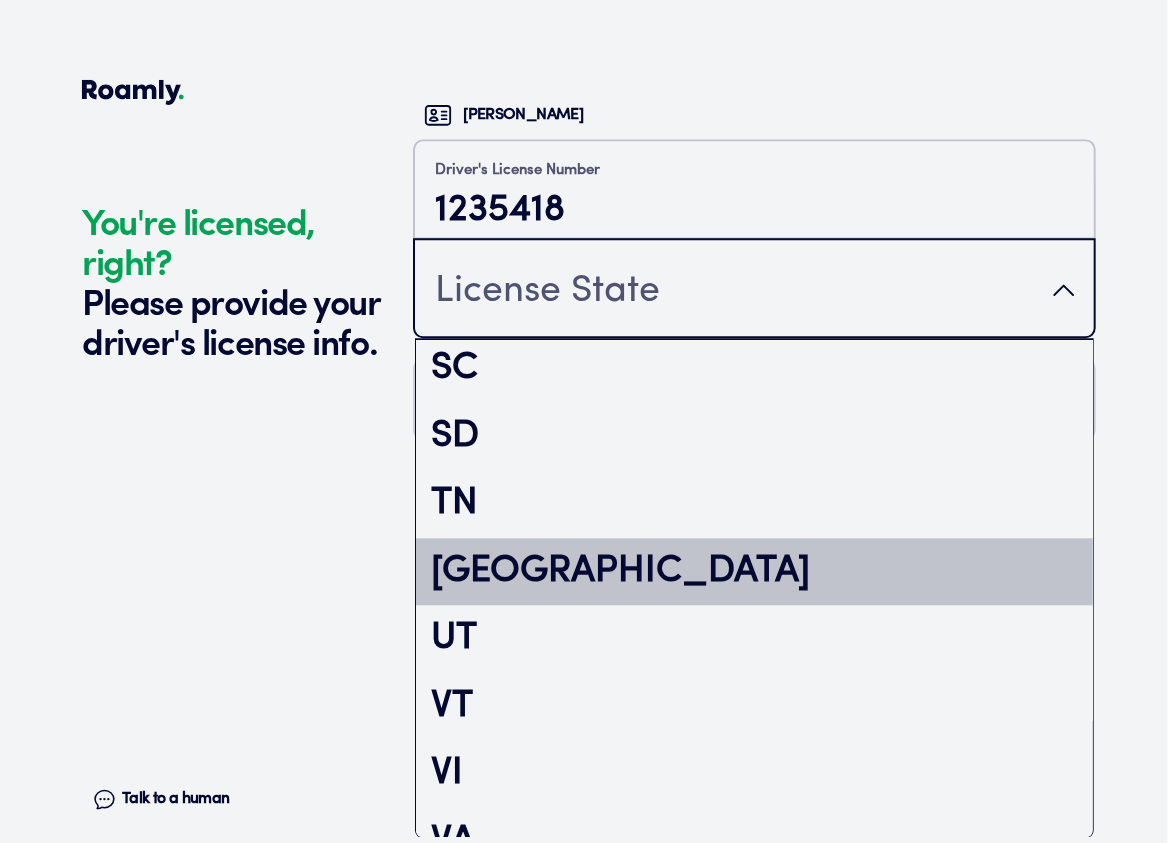 click on "[GEOGRAPHIC_DATA]" at bounding box center (754, 572) 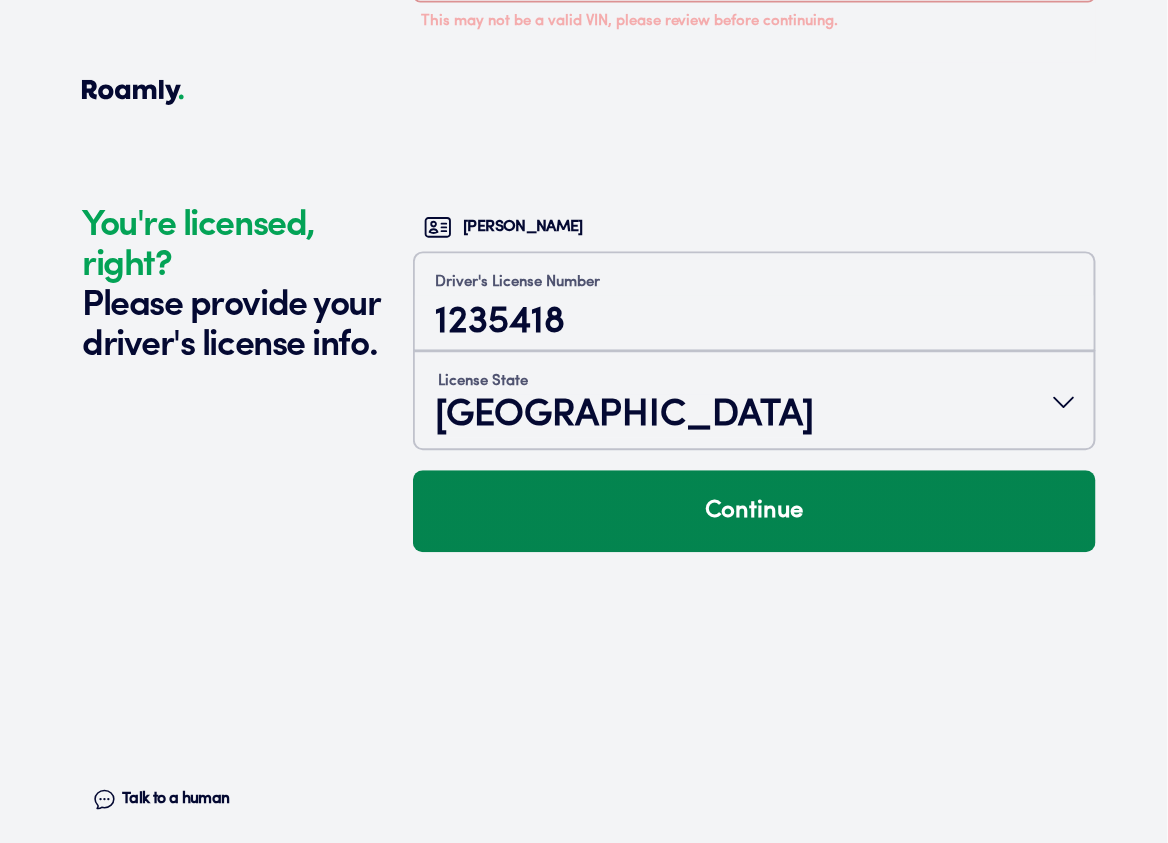 click on "Continue" at bounding box center (754, 511) 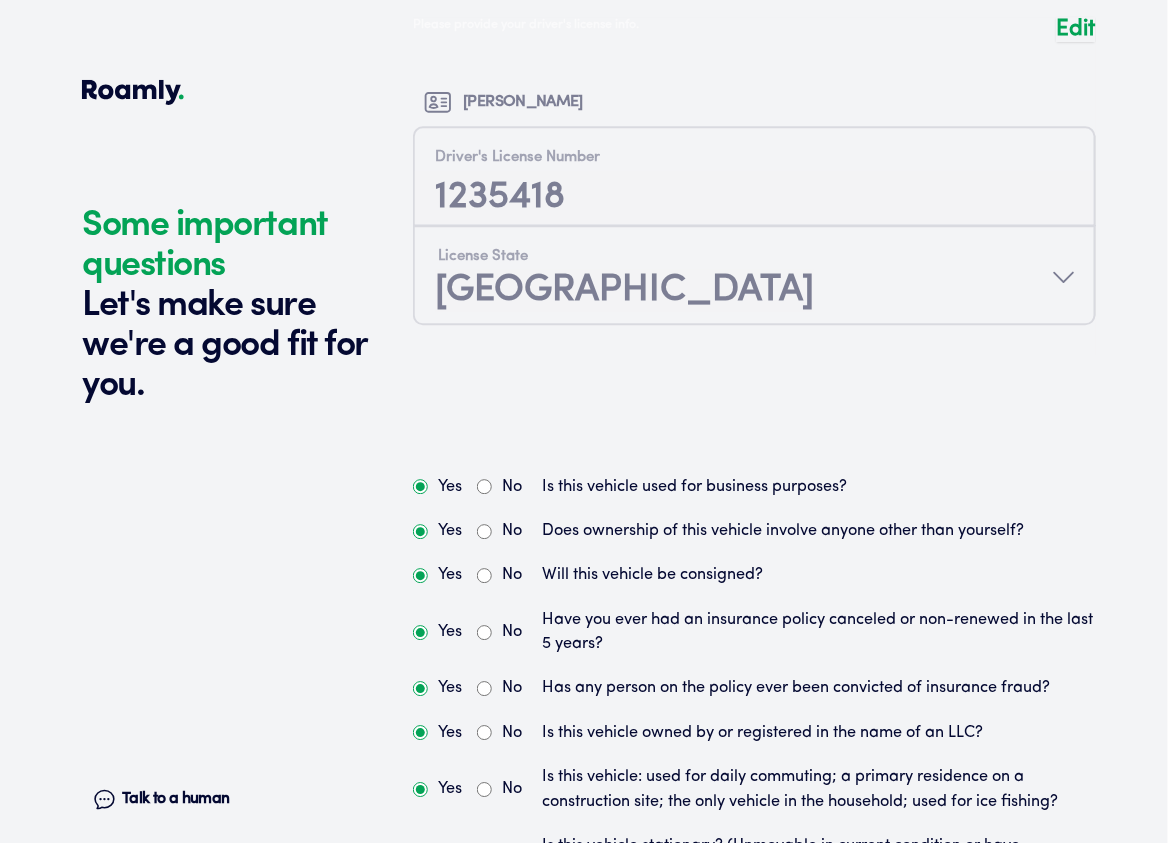 scroll, scrollTop: 5280, scrollLeft: 0, axis: vertical 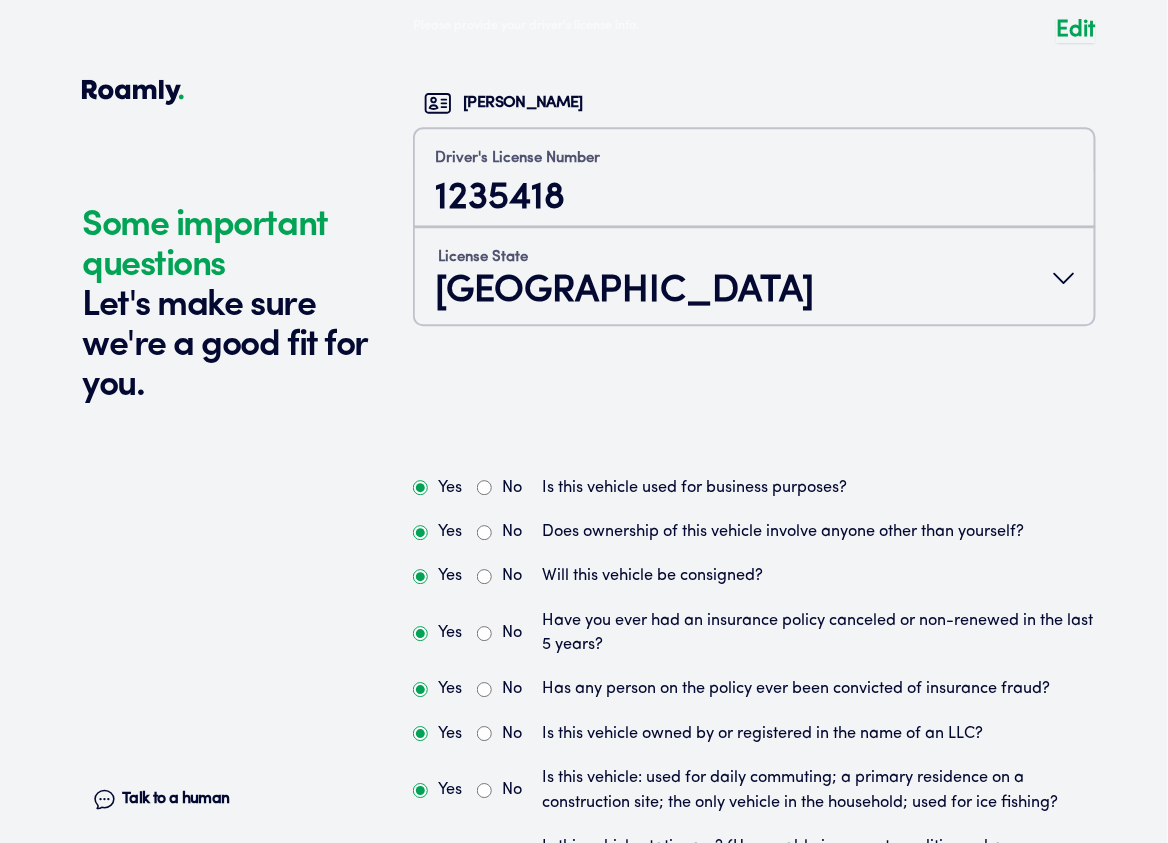 click at bounding box center [754, 187] 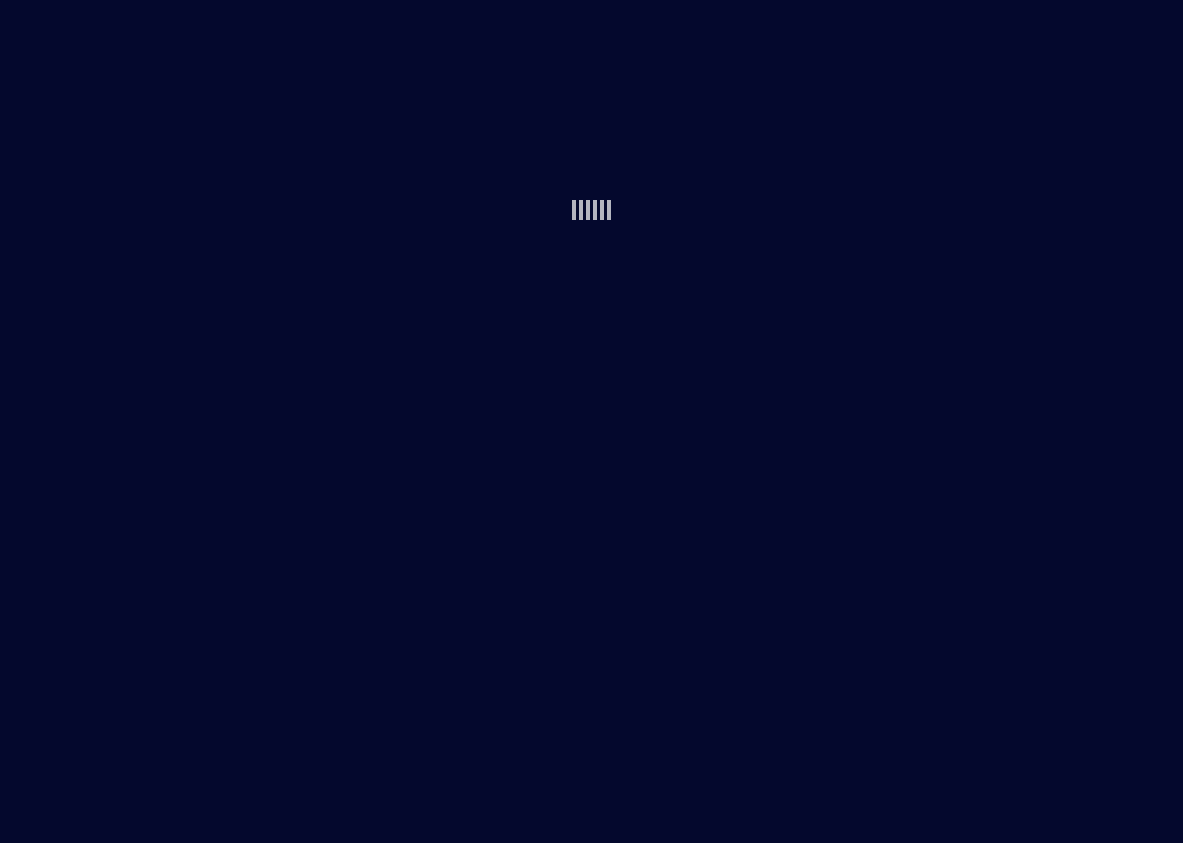 scroll, scrollTop: 0, scrollLeft: 0, axis: both 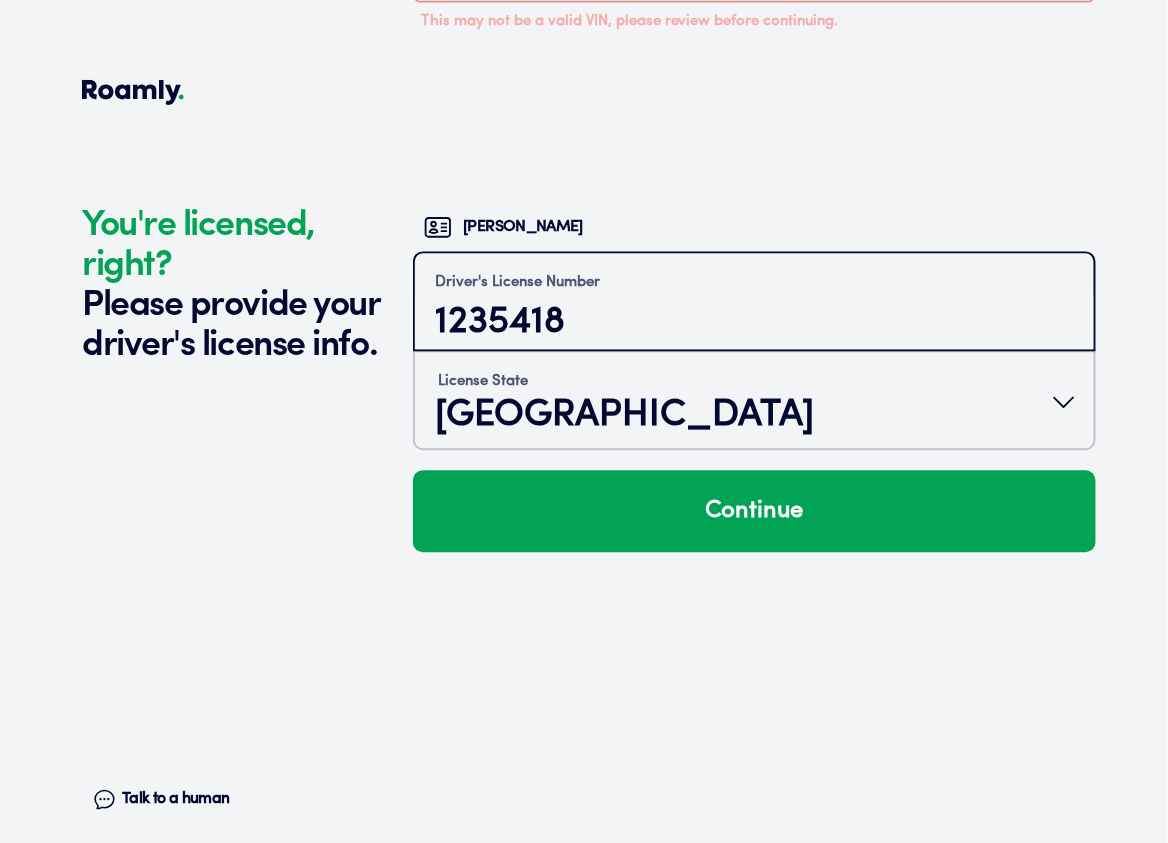click on "1235418" at bounding box center (754, 322) 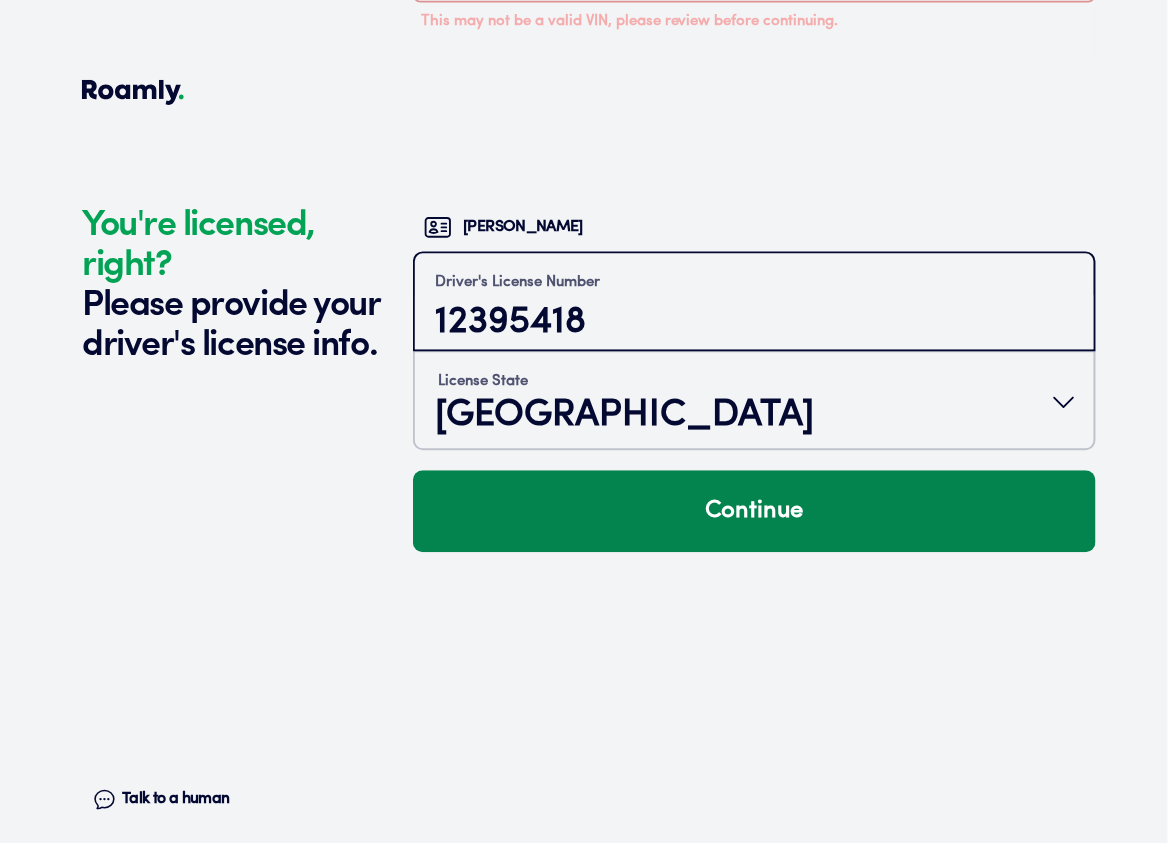 type on "12395418" 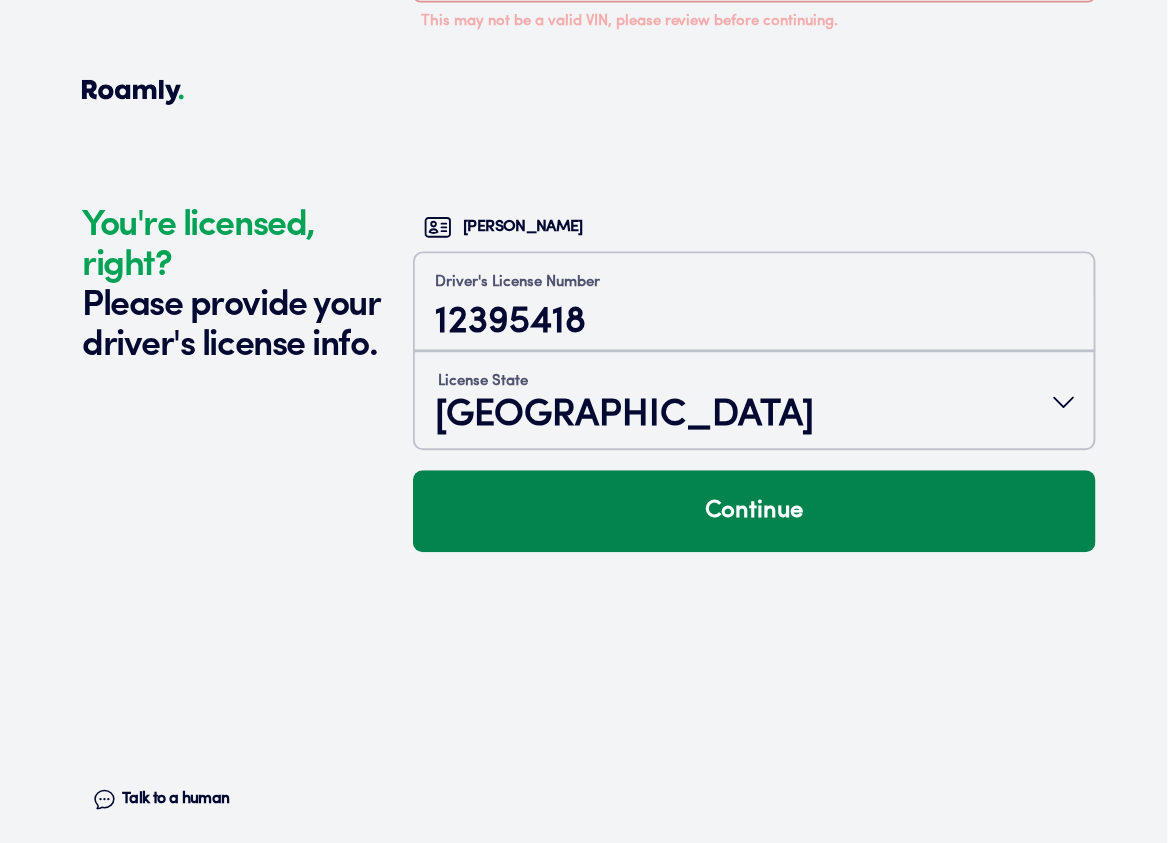 click on "Continue" at bounding box center [754, 511] 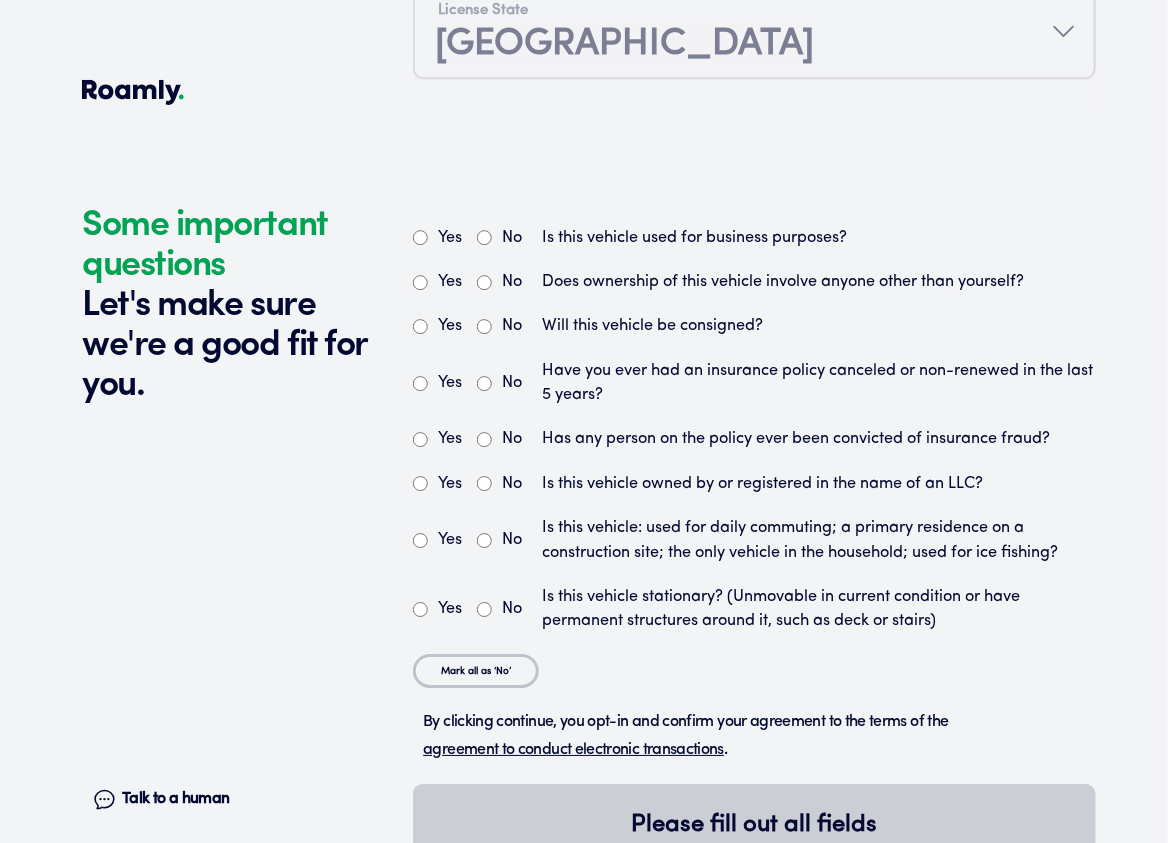 scroll, scrollTop: 5580, scrollLeft: 0, axis: vertical 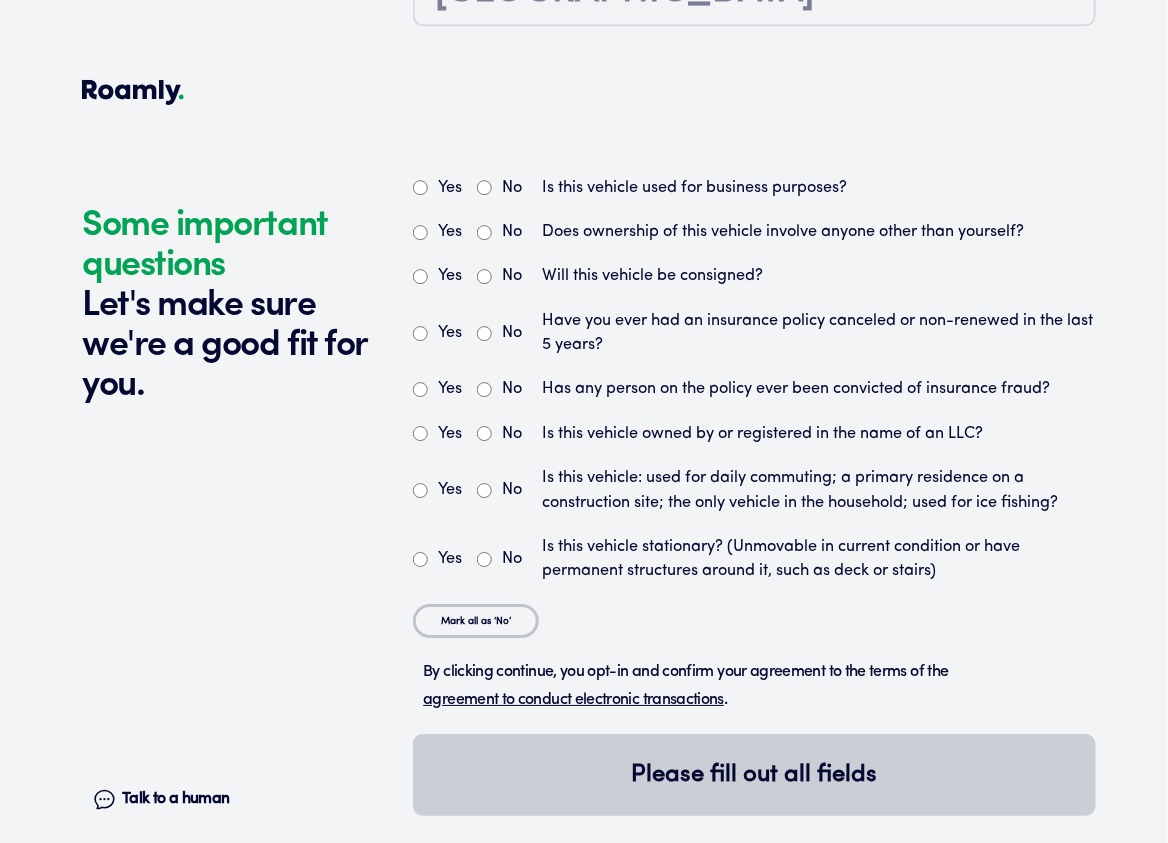 click on "Yes No Is this vehicle used for business purposes? Yes No Does ownership of this vehicle involve anyone other than yourself? Yes No Will this vehicle be consigned? Yes No Have you ever had an insurance policy canceled or non-renewed in the last 5 years? Yes No Has any person on the policy ever been convicted of insurance fraud? Yes No Is this vehicle owned by or registered in the name of an LLC? Yes No Is this vehicle: used for daily commuting; a primary residence on a construction site; the only vehicle in the household; used for ice fishing? Yes No Is this vehicle stationary? (Unmovable in current condition or have permanent structures around it, such as deck or stairs) Mark all as ‘No’ By clicking continue, you opt-in and confirm your agreement to the terms of the  agreement to conduct electronic transactions ." at bounding box center (754, 445) 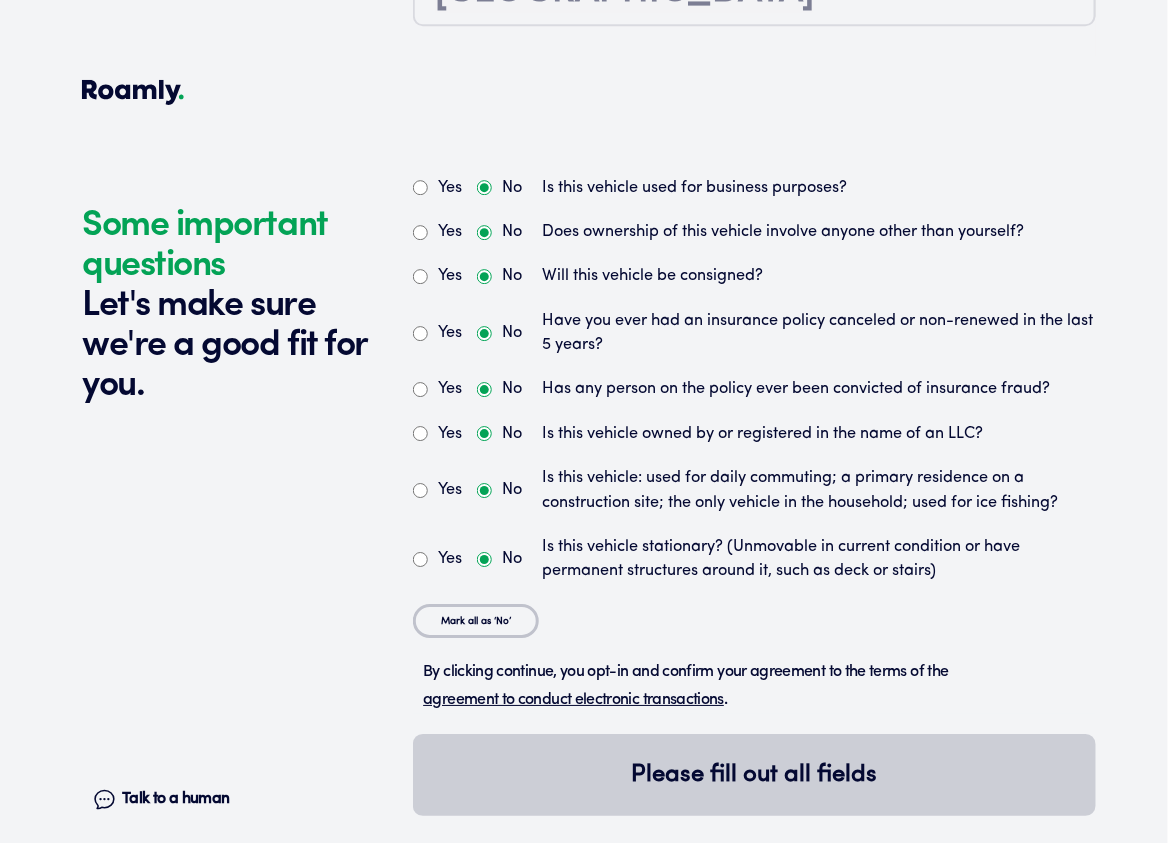 radio on "true" 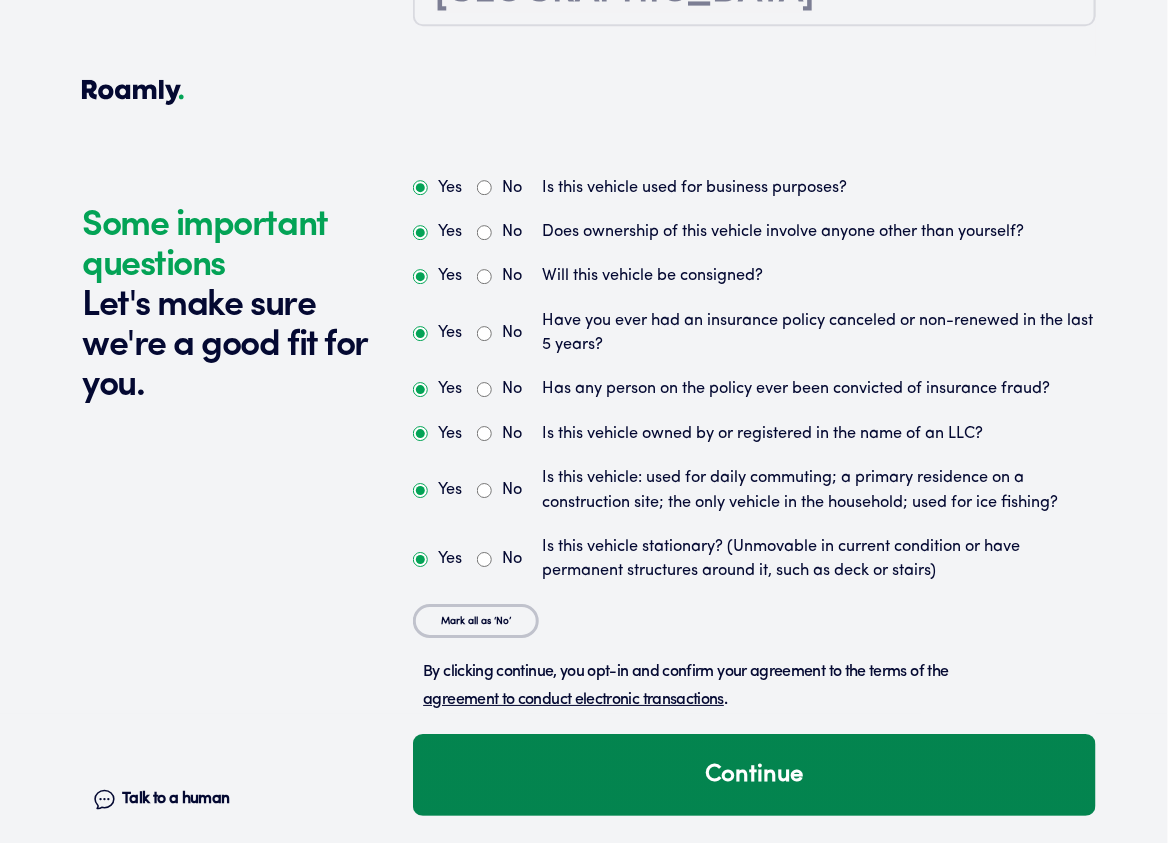 click on "Continue" at bounding box center (754, 775) 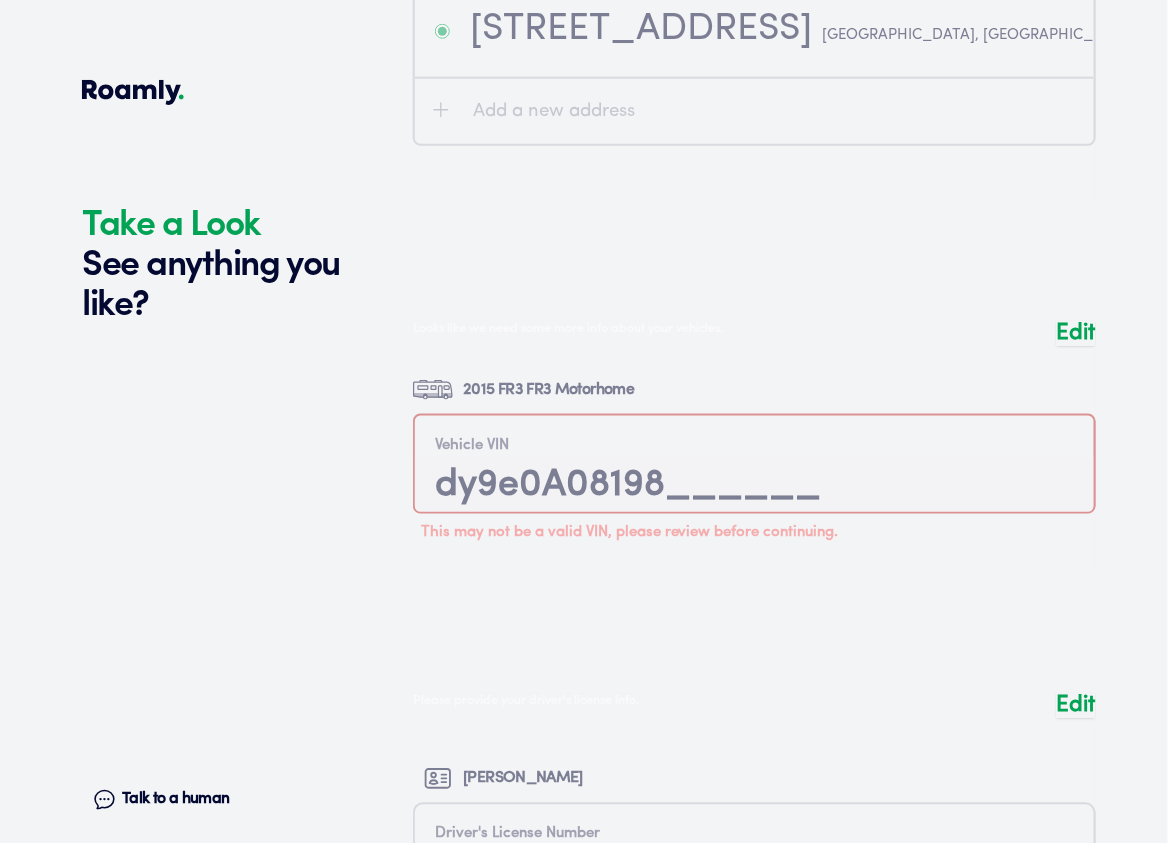 scroll, scrollTop: 4531, scrollLeft: 0, axis: vertical 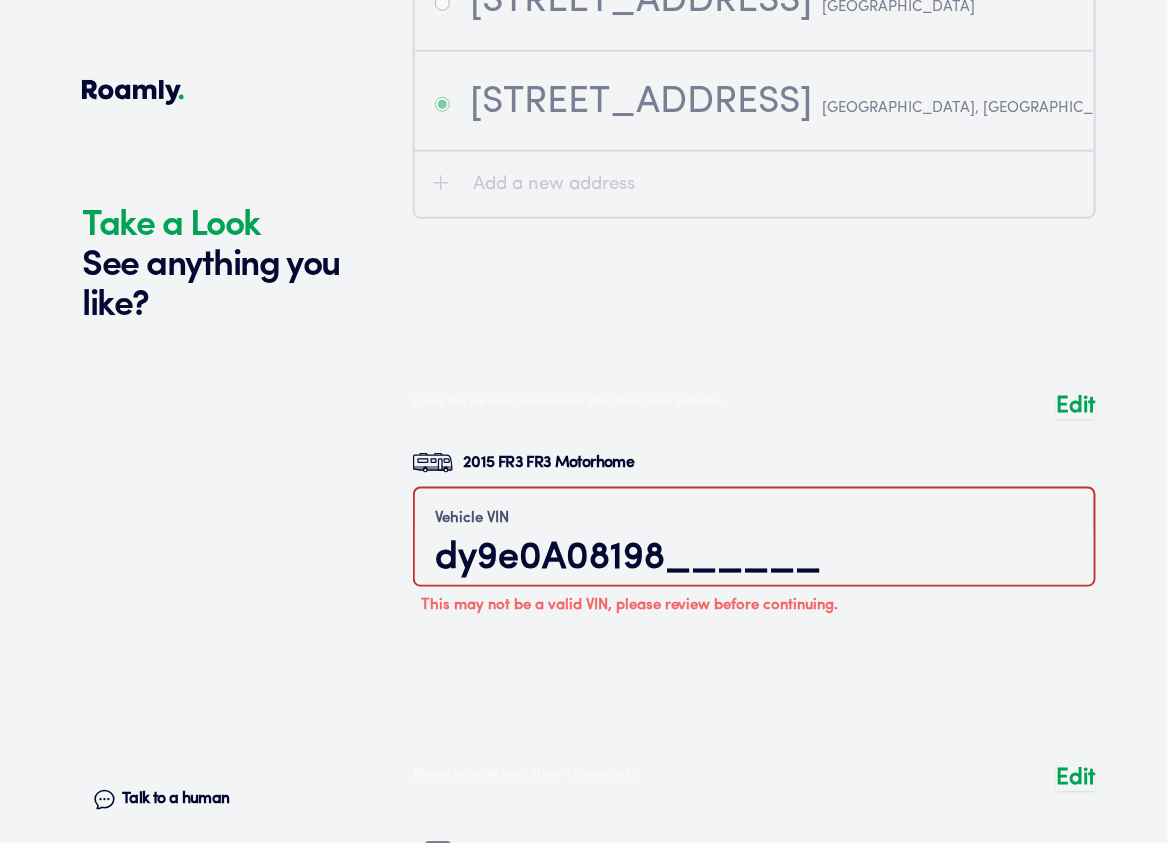 click at bounding box center (754, 520) 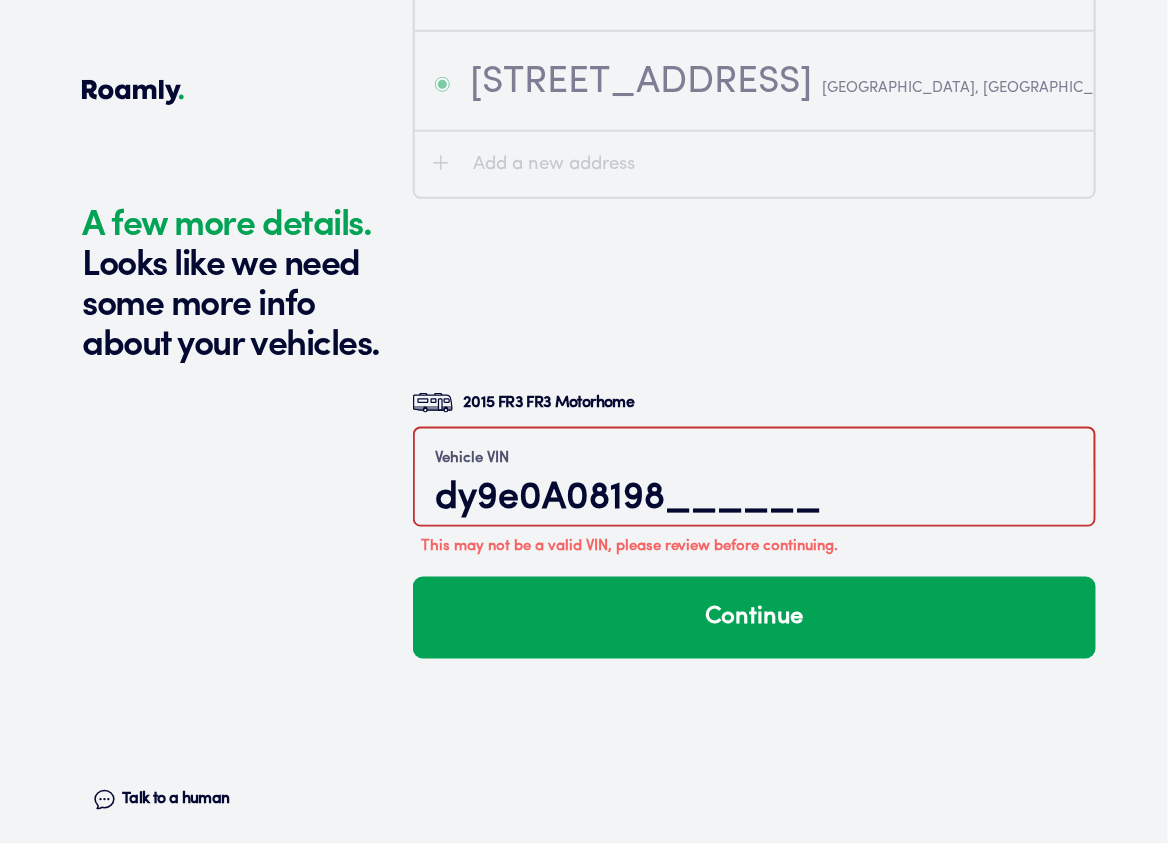 scroll, scrollTop: 4544, scrollLeft: 0, axis: vertical 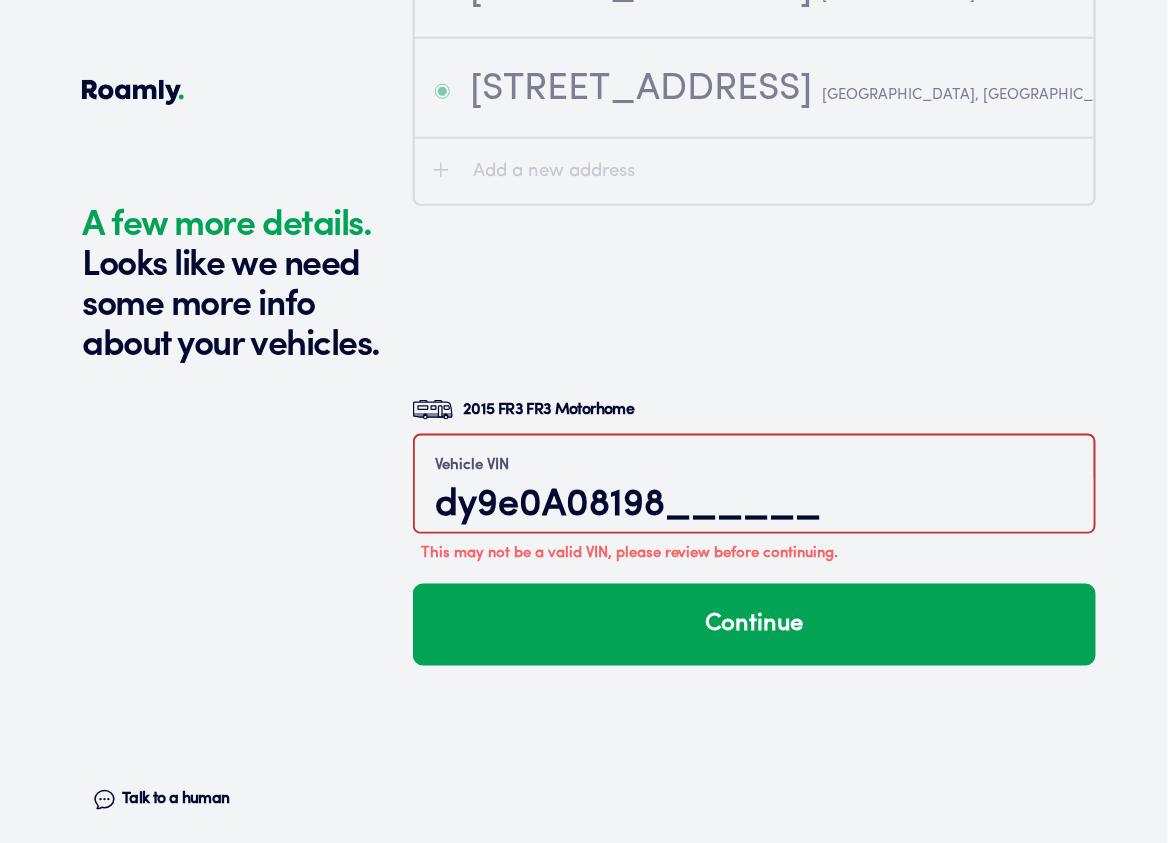 click on "dy9e0A08198______" at bounding box center (754, 505) 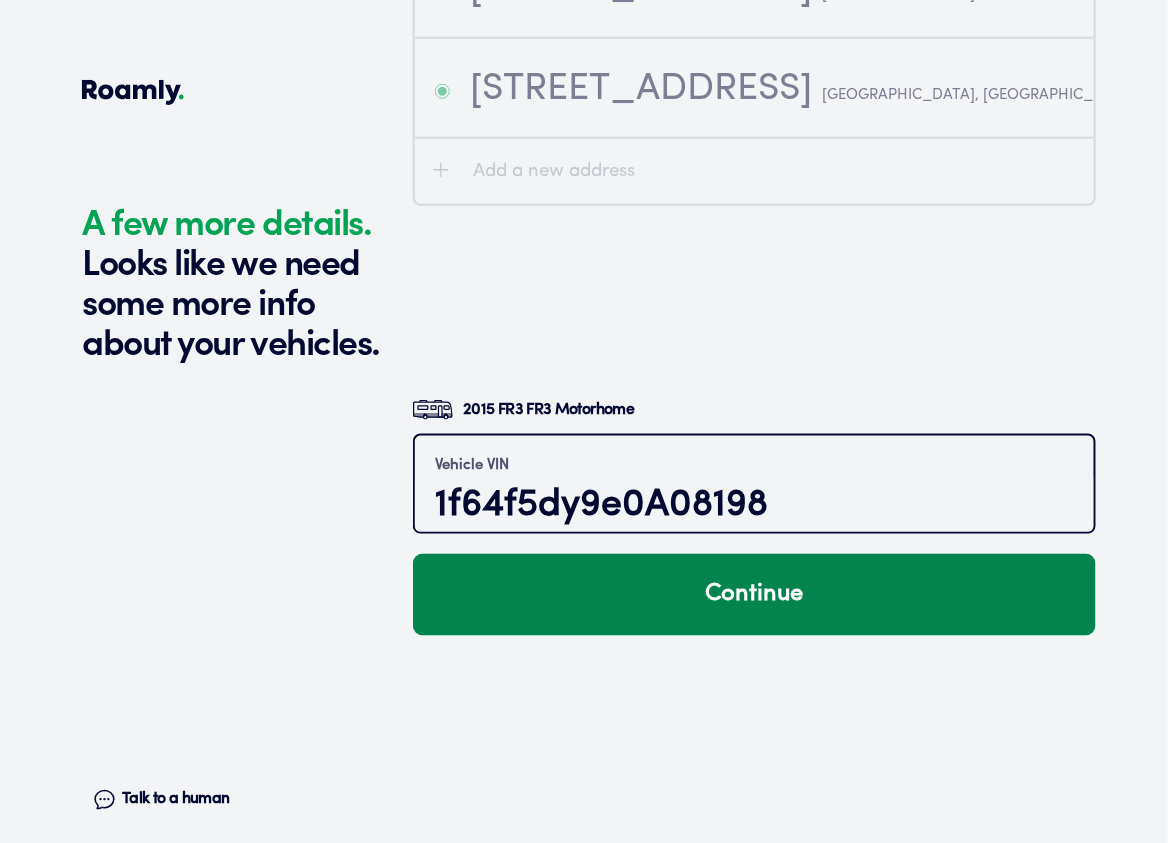 type on "1f64f5dy9e0A08198" 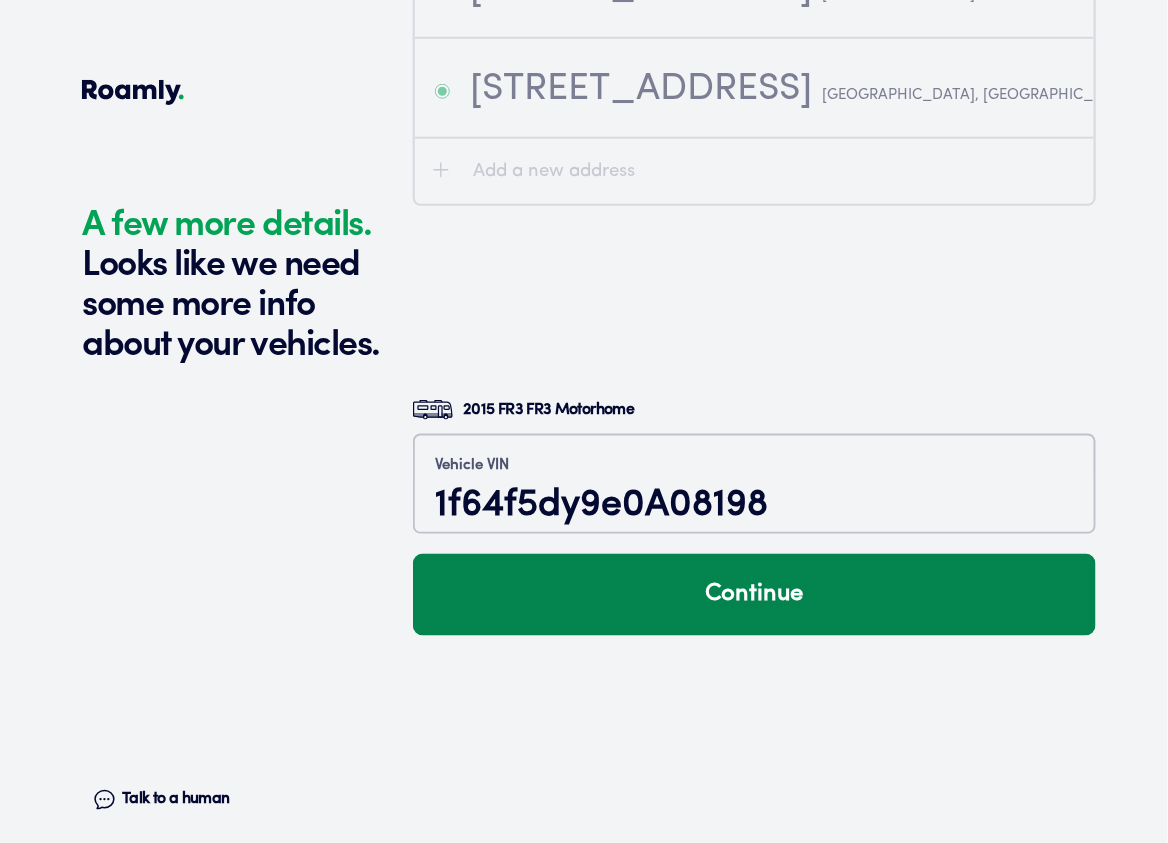 click on "Continue" at bounding box center [754, 595] 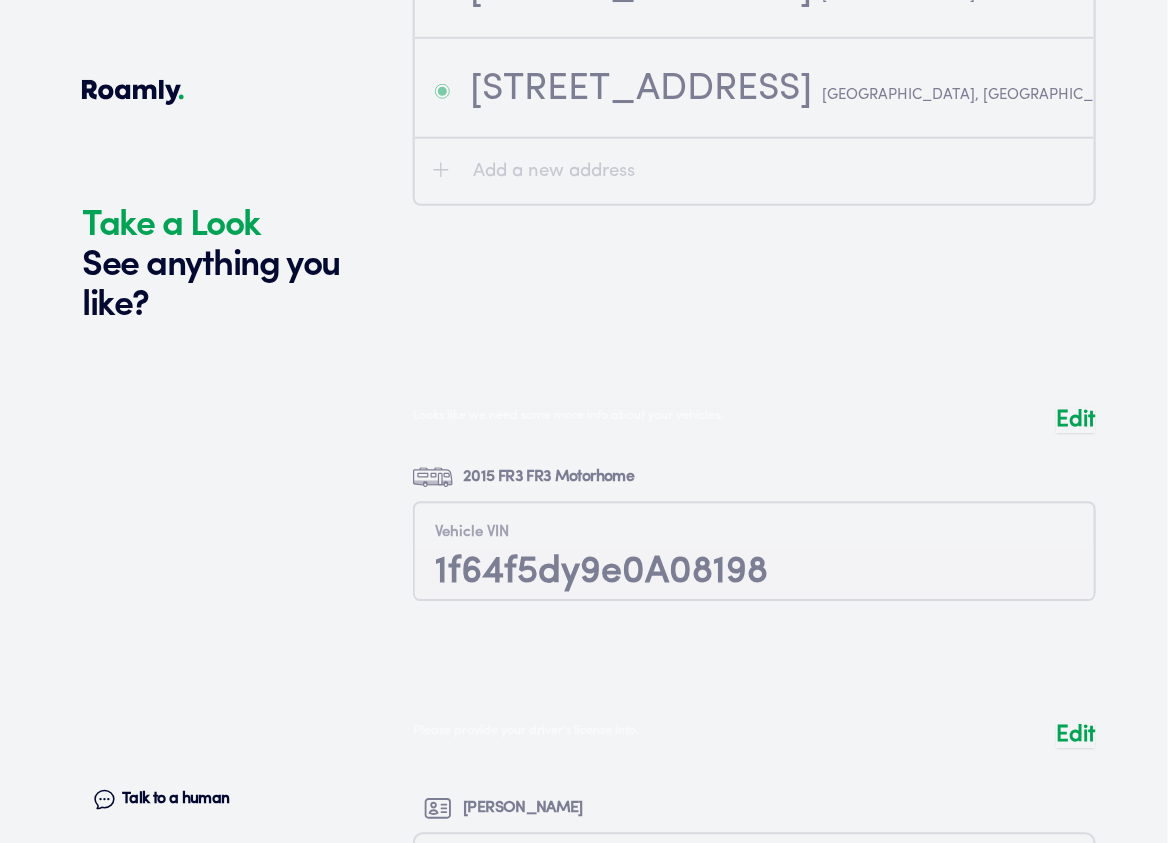 scroll, scrollTop: 5350, scrollLeft: 0, axis: vertical 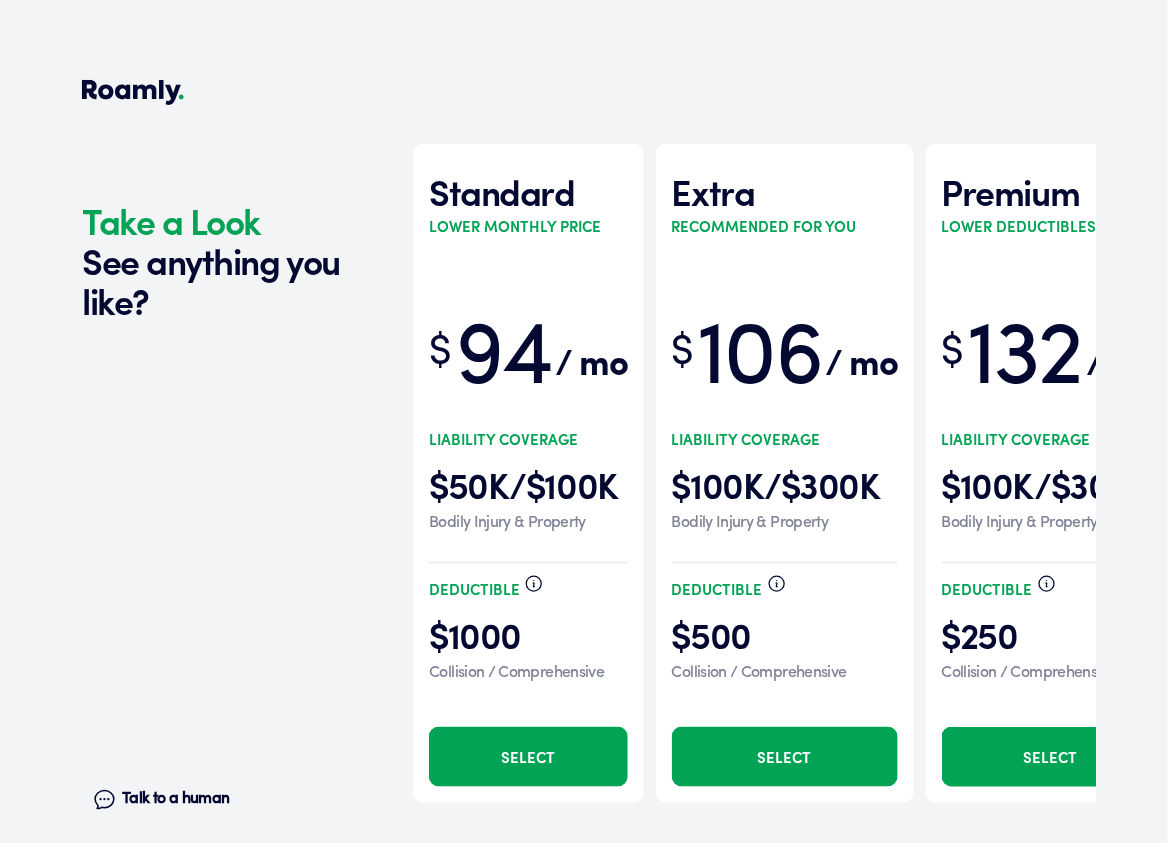 click on "Talk to a human" at bounding box center (175, 799) 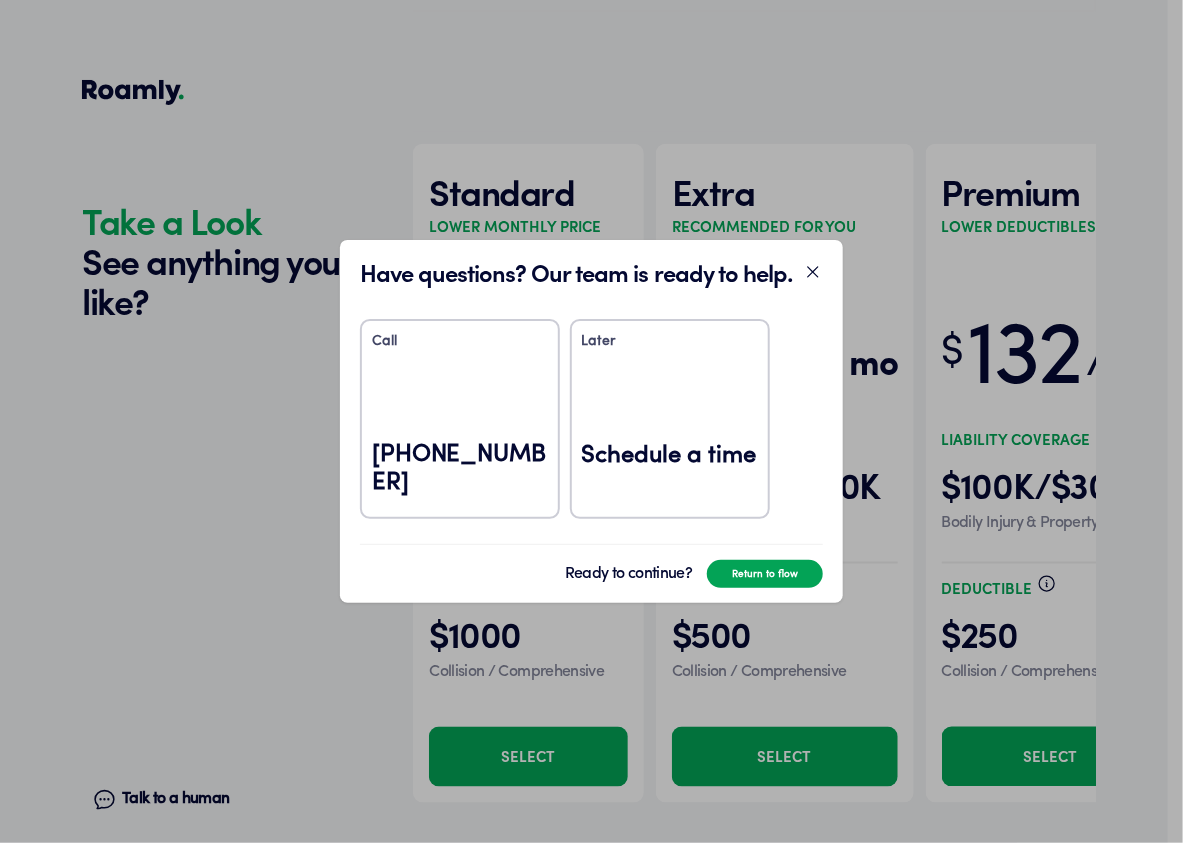 click on "(737) 258-7543" at bounding box center (460, 469) 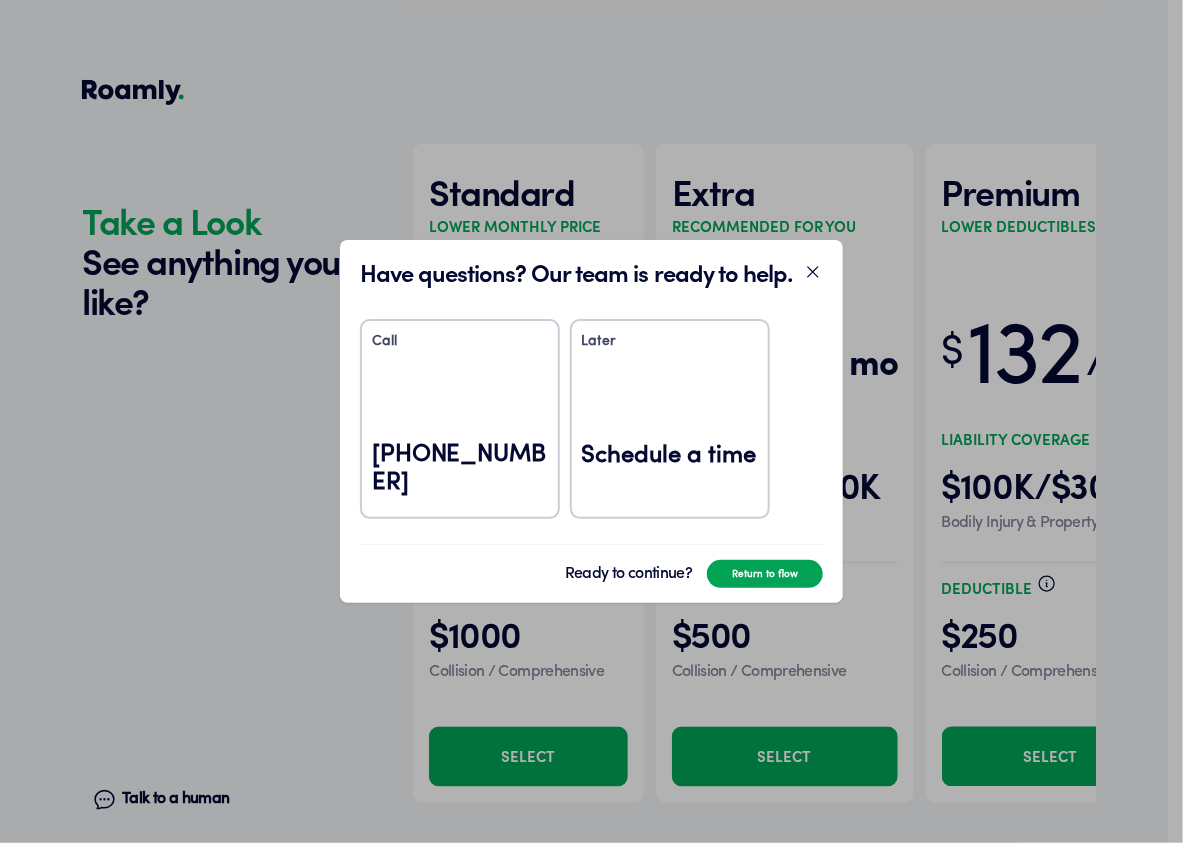 click on "(737) 258-7543" at bounding box center [460, 469] 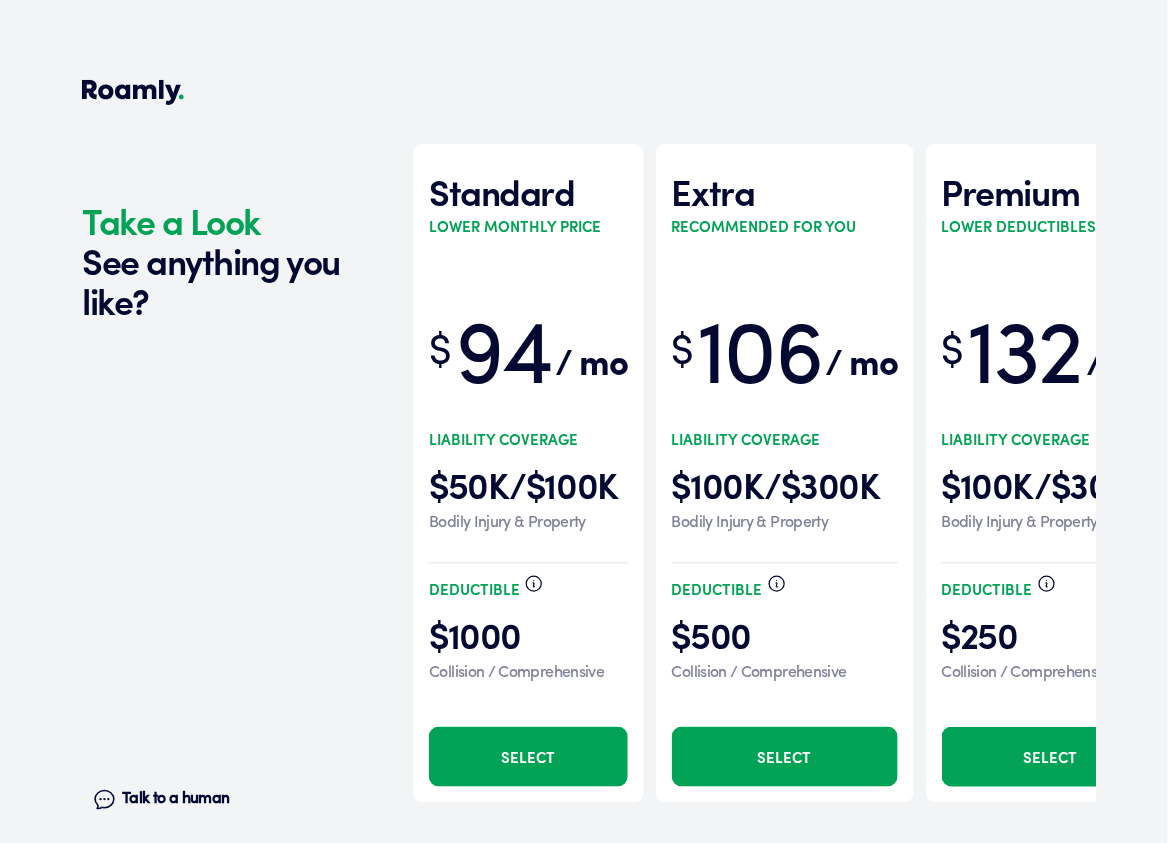 click on "Standard Lower monthly price $ 94   / mo Liability Coverage   $50K/$100K Bodily Injury & Property Deductible   $1000 Collision / Comprehensive Select Extra Recommended for you $ 106   / mo Liability Coverage   $100K/$300K Bodily Injury & Property Deductible   $500 Collision / Comprehensive Select Premium Lower deductibles $ 132   / mo Liability Coverage   $100K/$300K Bodily Injury & Property Deductible   $250 Collision / Comprehensive Select" at bounding box center (754, 413) 